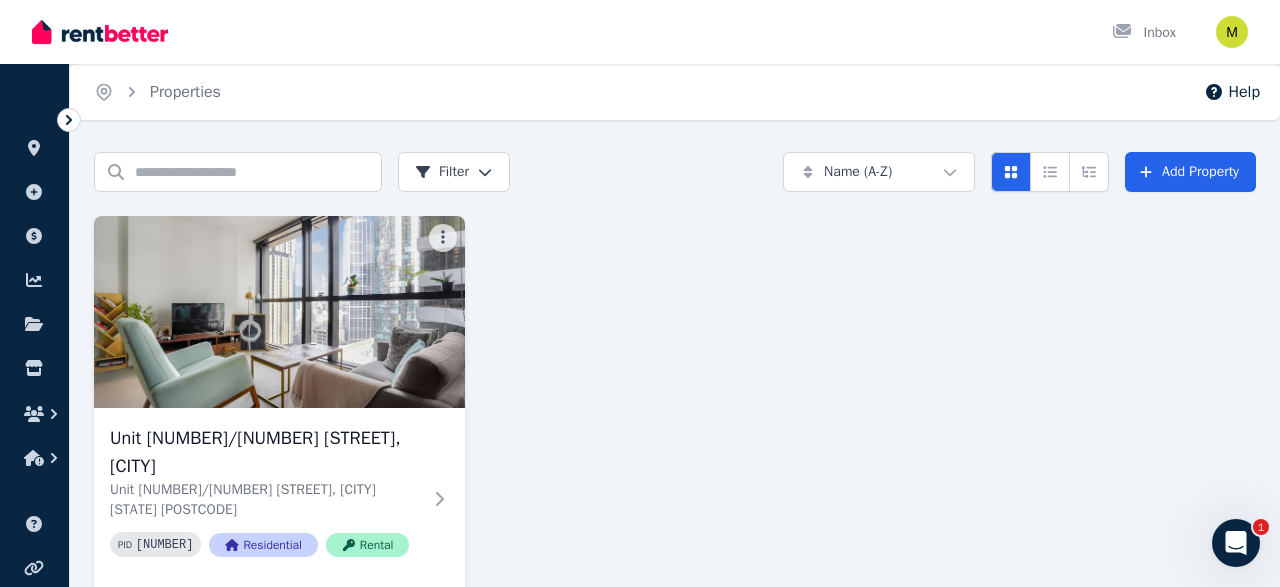 scroll, scrollTop: 74, scrollLeft: 0, axis: vertical 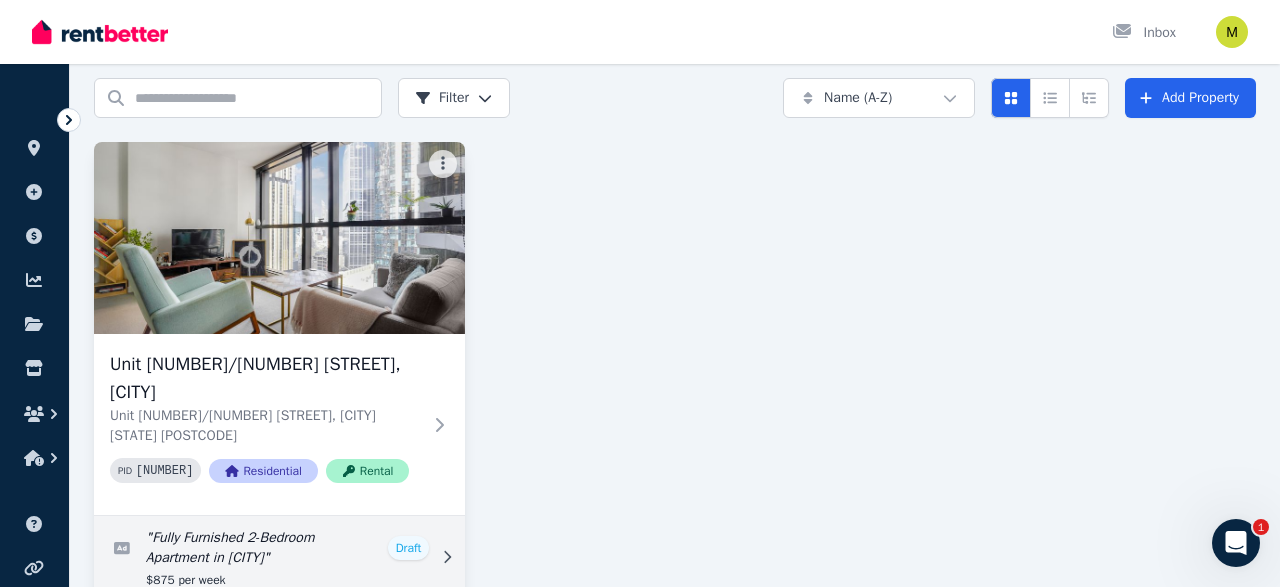 click at bounding box center (279, 558) 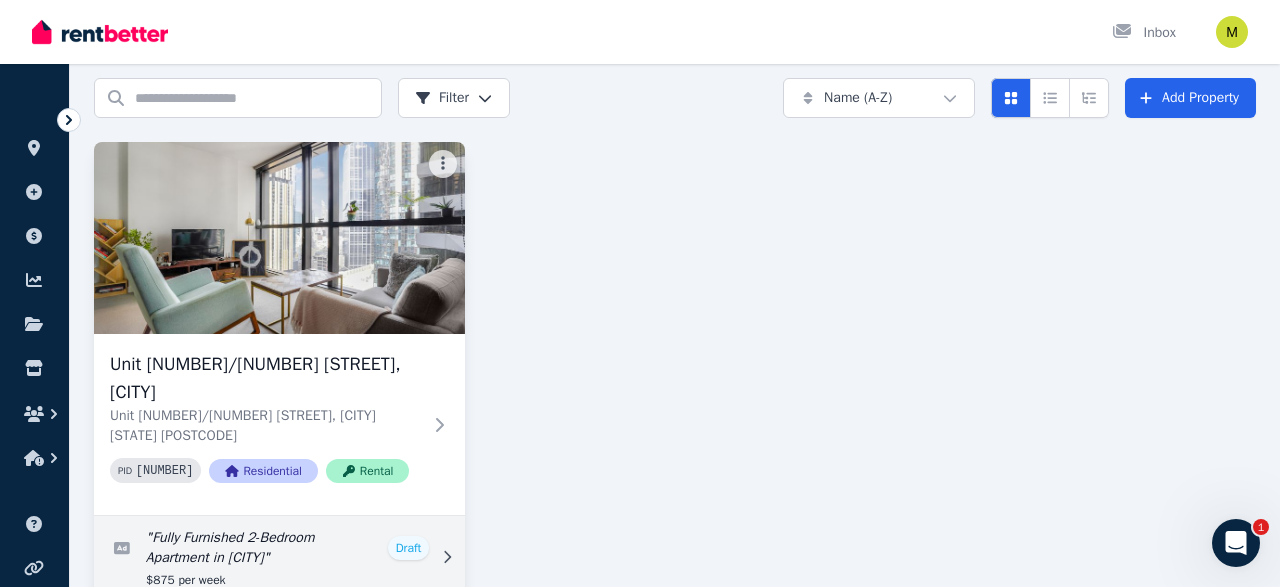 scroll, scrollTop: 0, scrollLeft: 0, axis: both 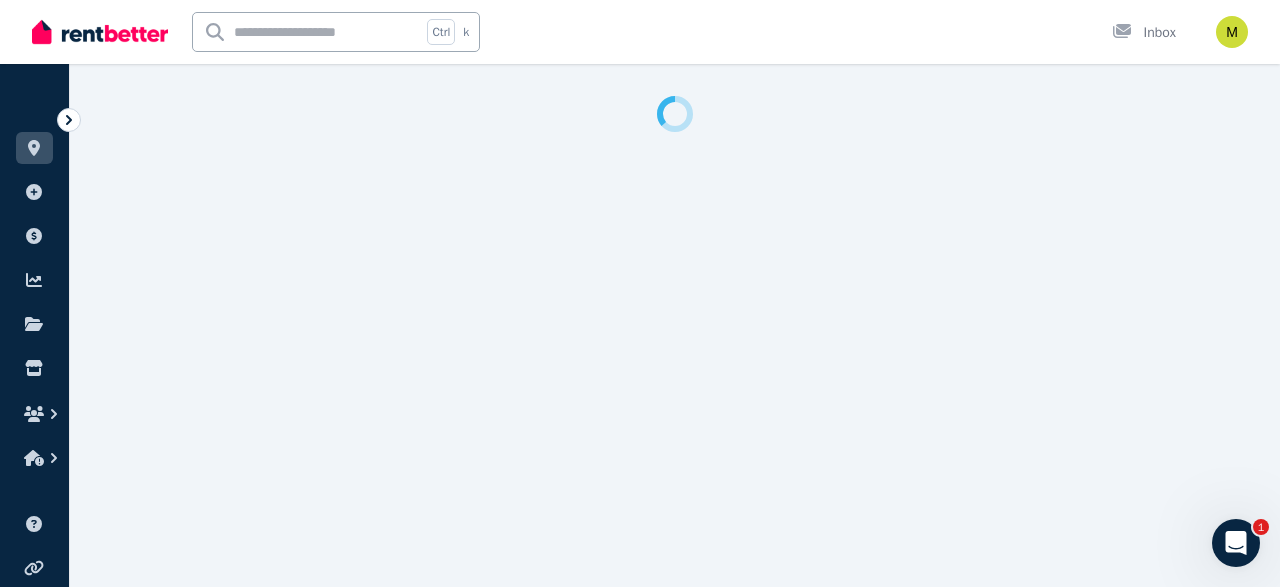select on "***" 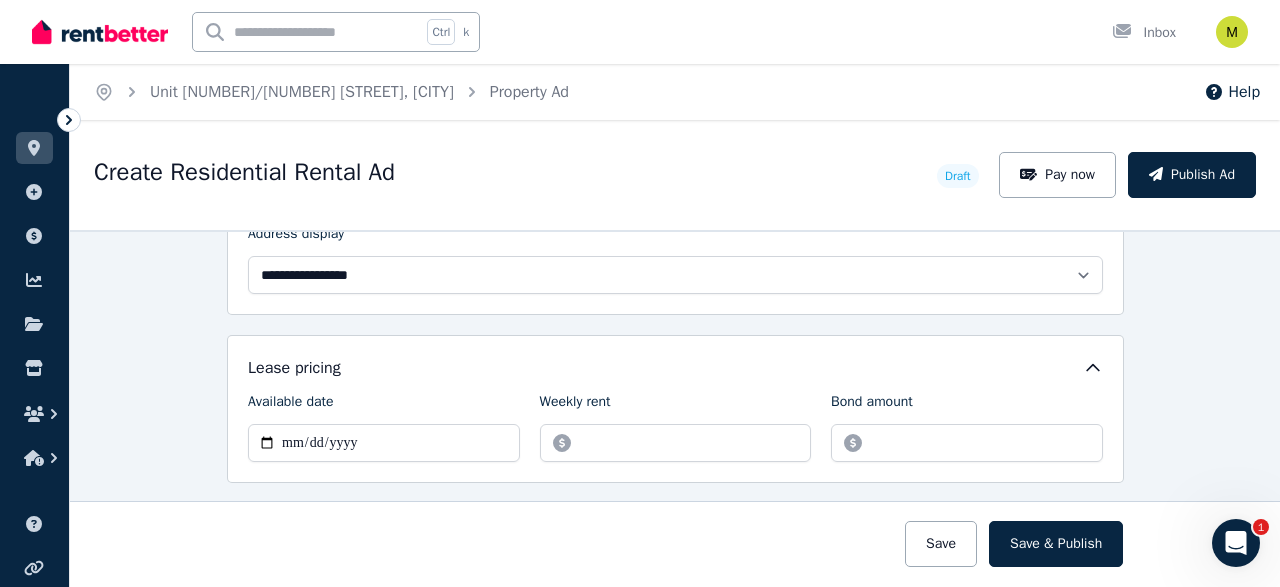 scroll, scrollTop: 646, scrollLeft: 0, axis: vertical 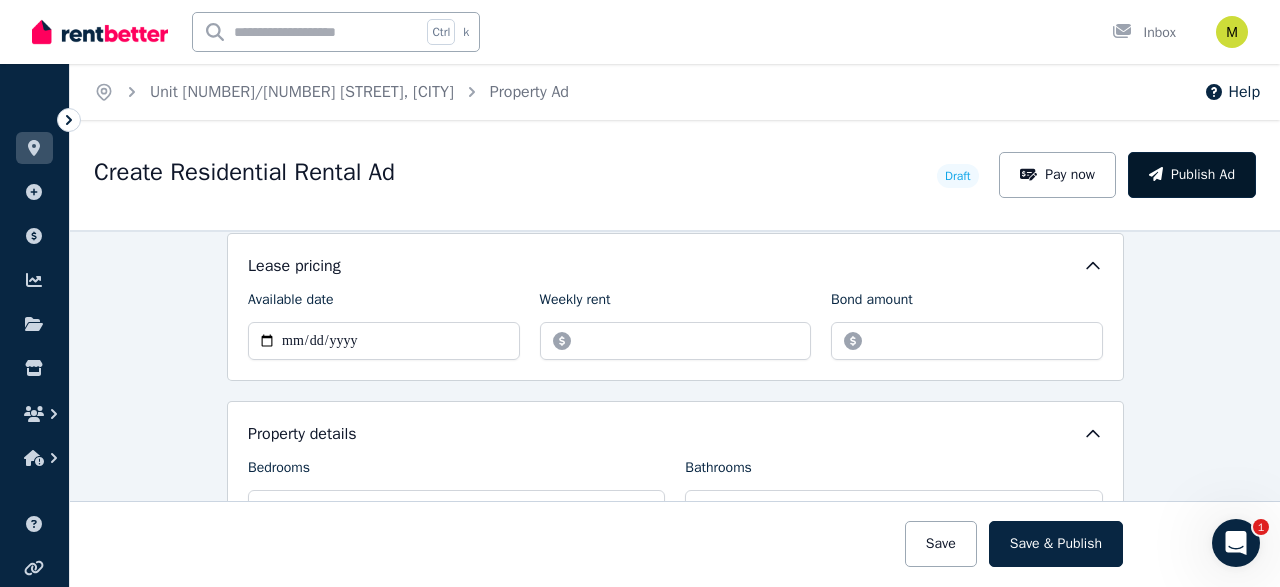 click on "Publish Ad" at bounding box center (1192, 175) 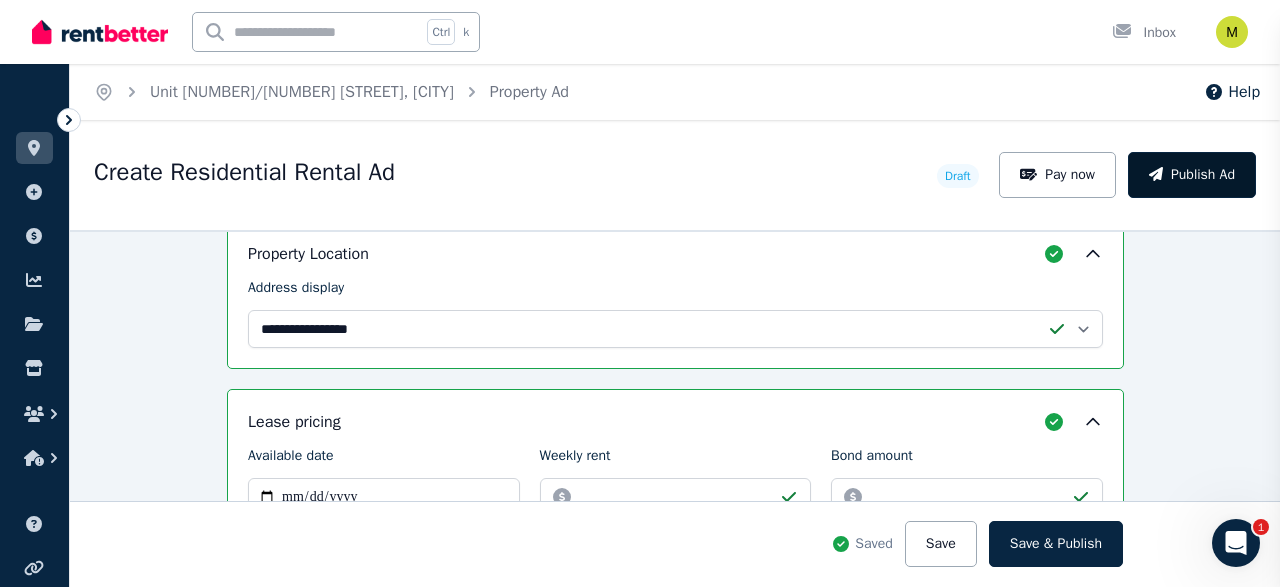 scroll, scrollTop: 802, scrollLeft: 0, axis: vertical 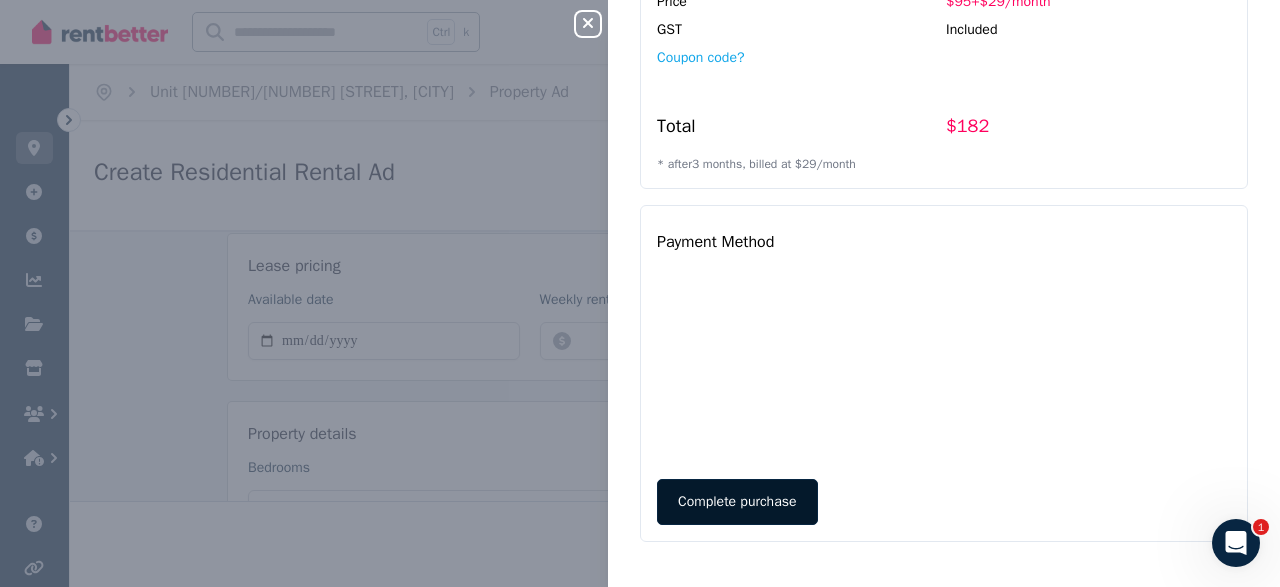 click on "Complete purchase" at bounding box center [737, 502] 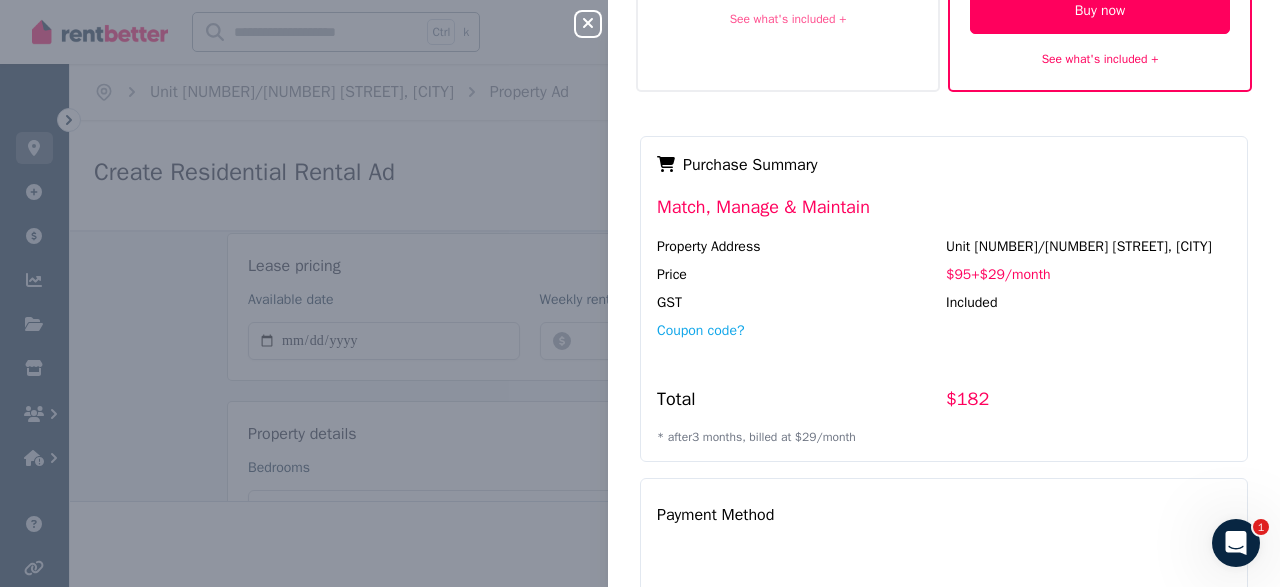 scroll, scrollTop: 260, scrollLeft: 0, axis: vertical 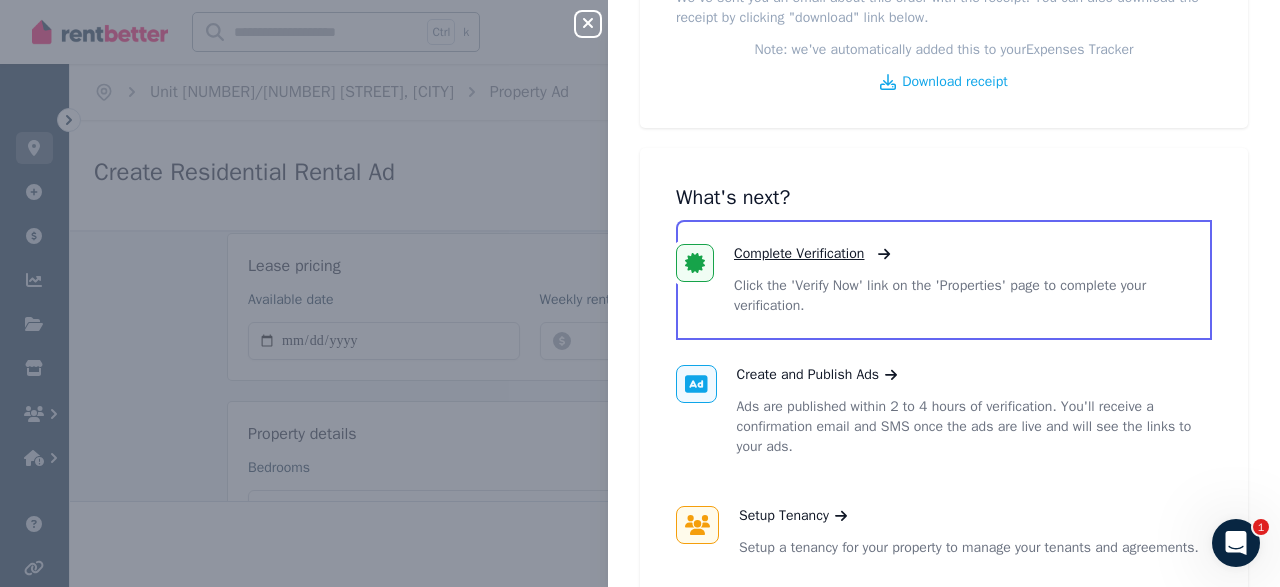click on "Complete Verification" at bounding box center [799, 254] 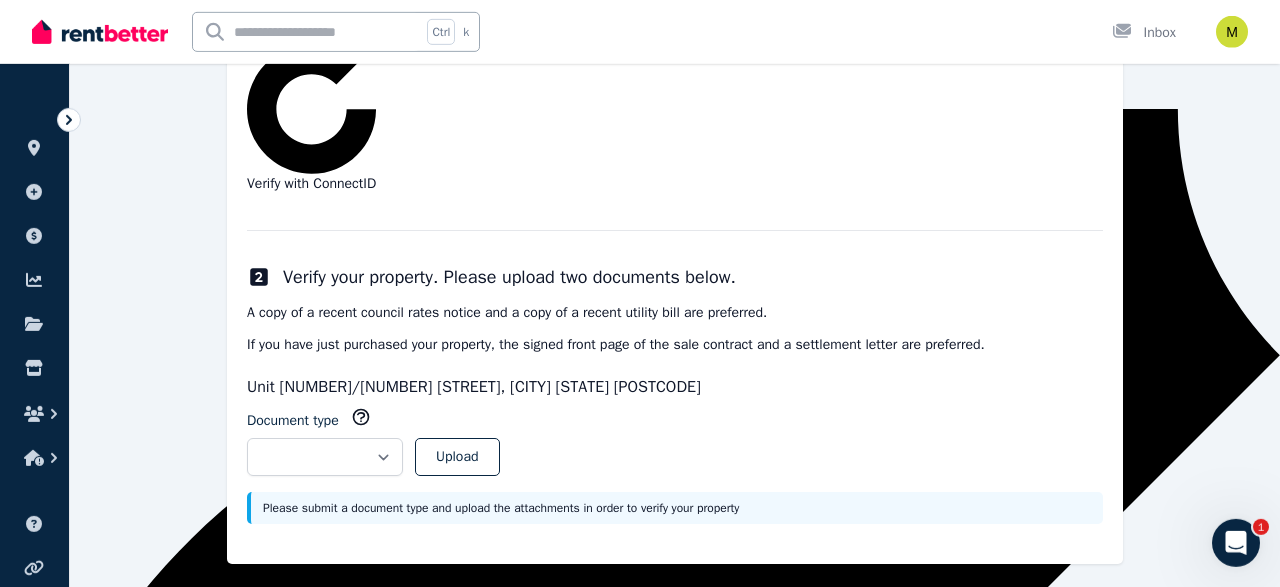 scroll, scrollTop: 475, scrollLeft: 0, axis: vertical 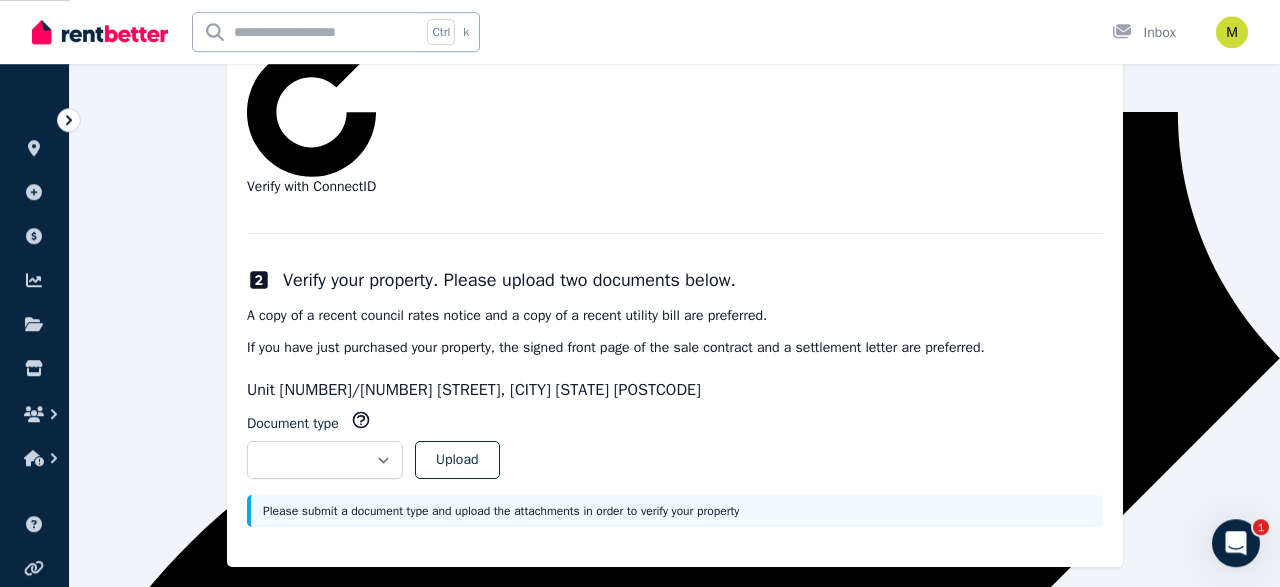 click on "Verify with ConnectID" at bounding box center (311, 110) 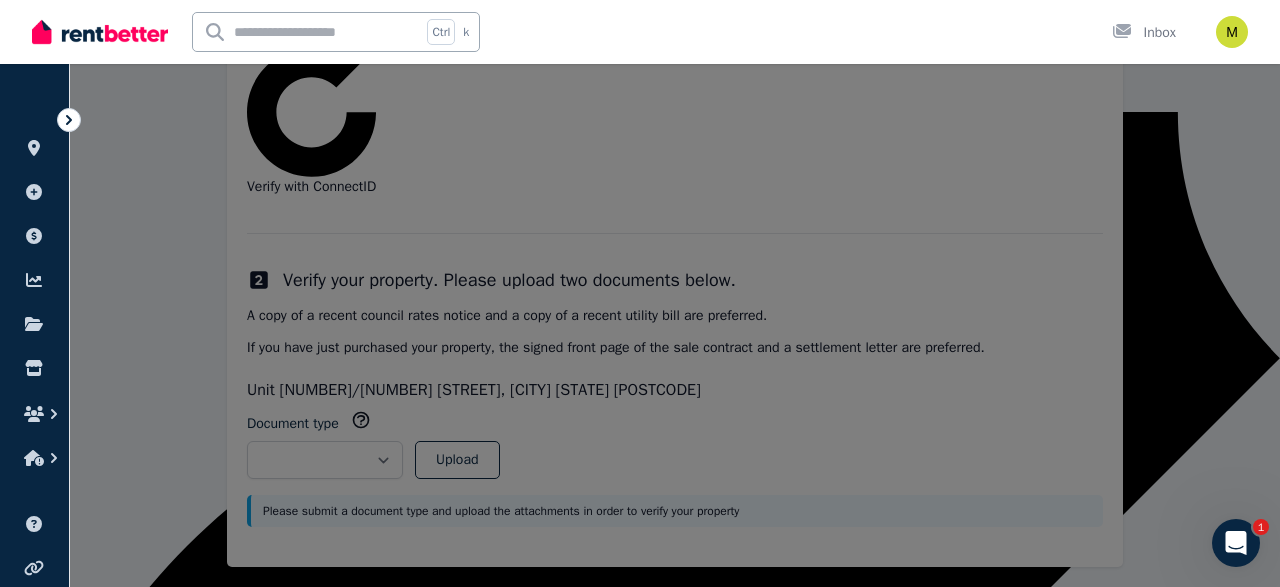scroll, scrollTop: 212, scrollLeft: 0, axis: vertical 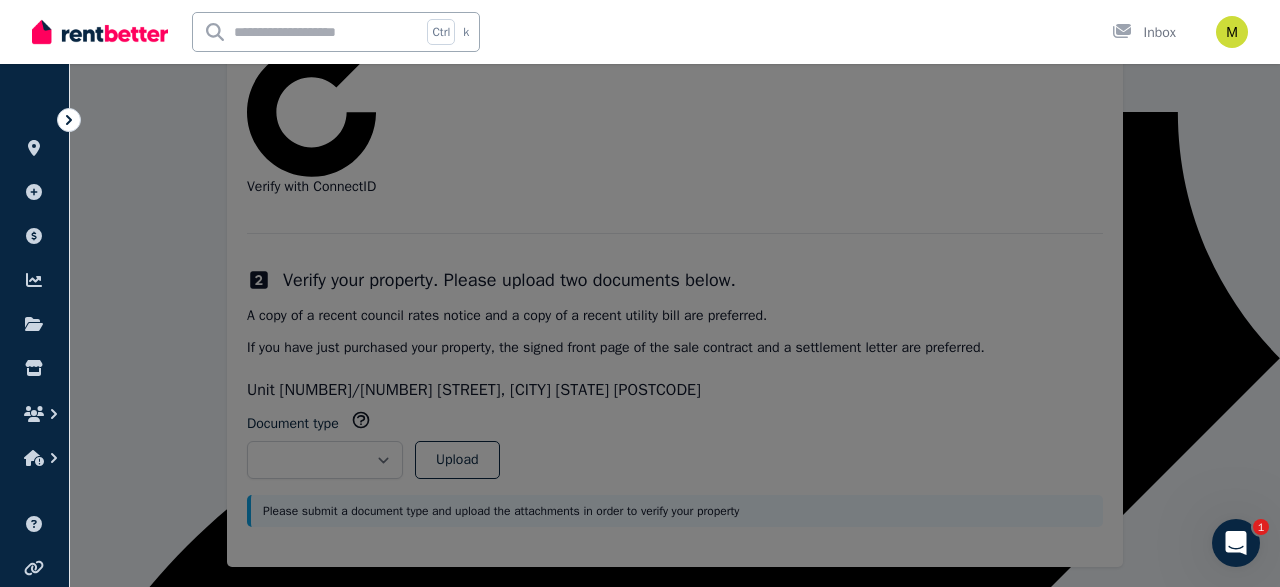 click on "National Australia Bank" at bounding box center [250, 3352] 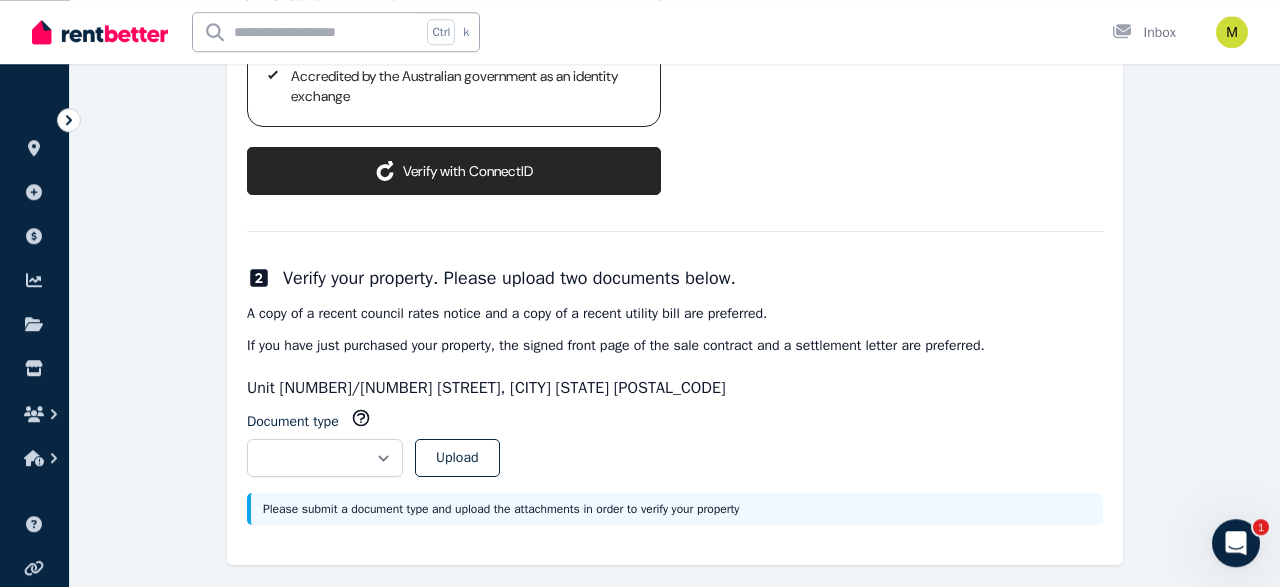 scroll, scrollTop: 528, scrollLeft: 0, axis: vertical 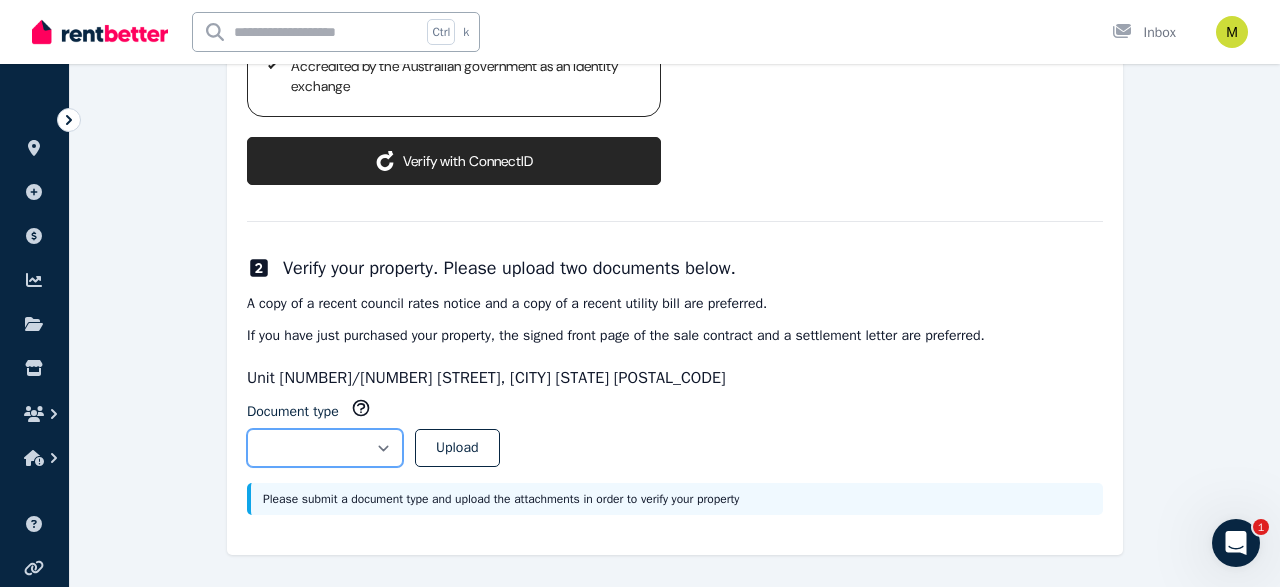 click on "**********" at bounding box center (325, 448) 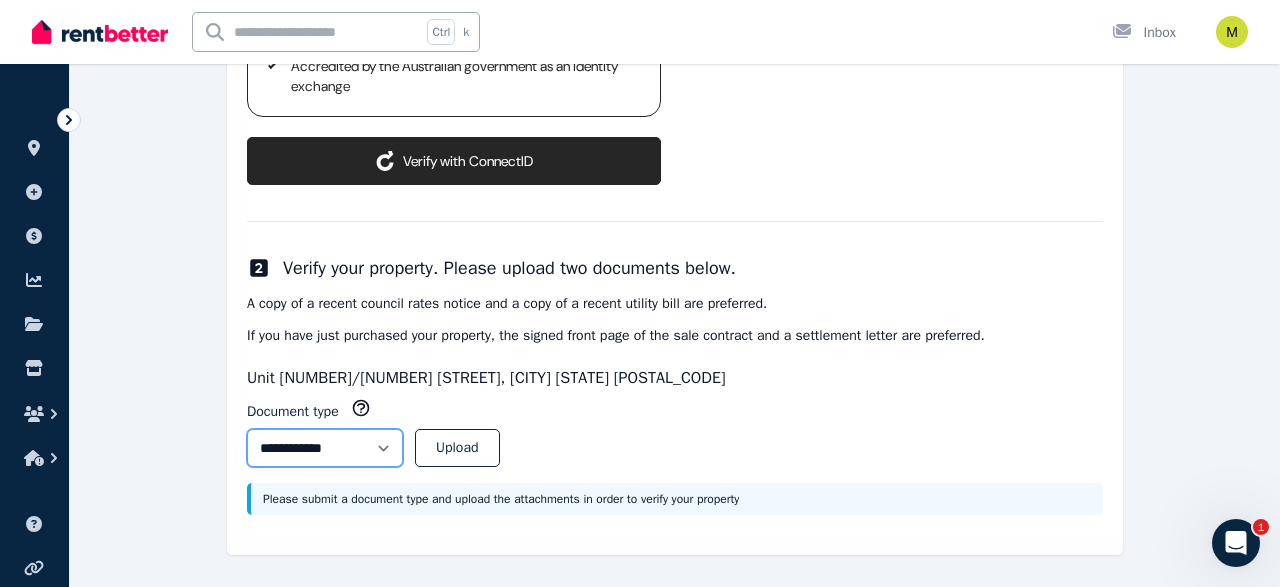 click on "**********" at bounding box center [0, 0] 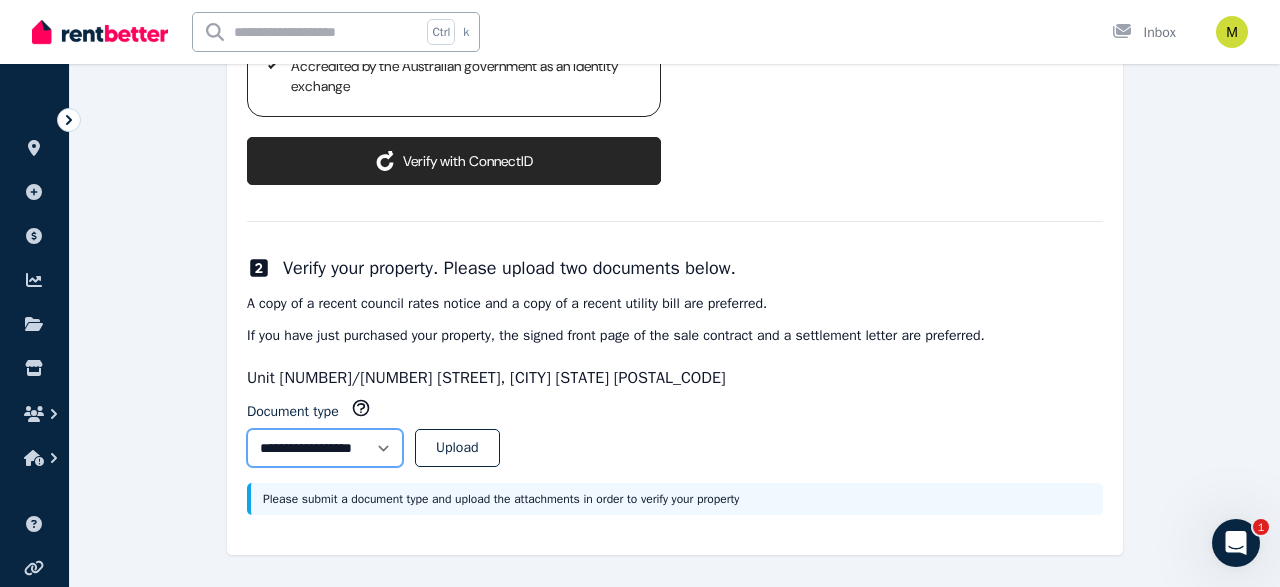 click on "**********" at bounding box center (0, 0) 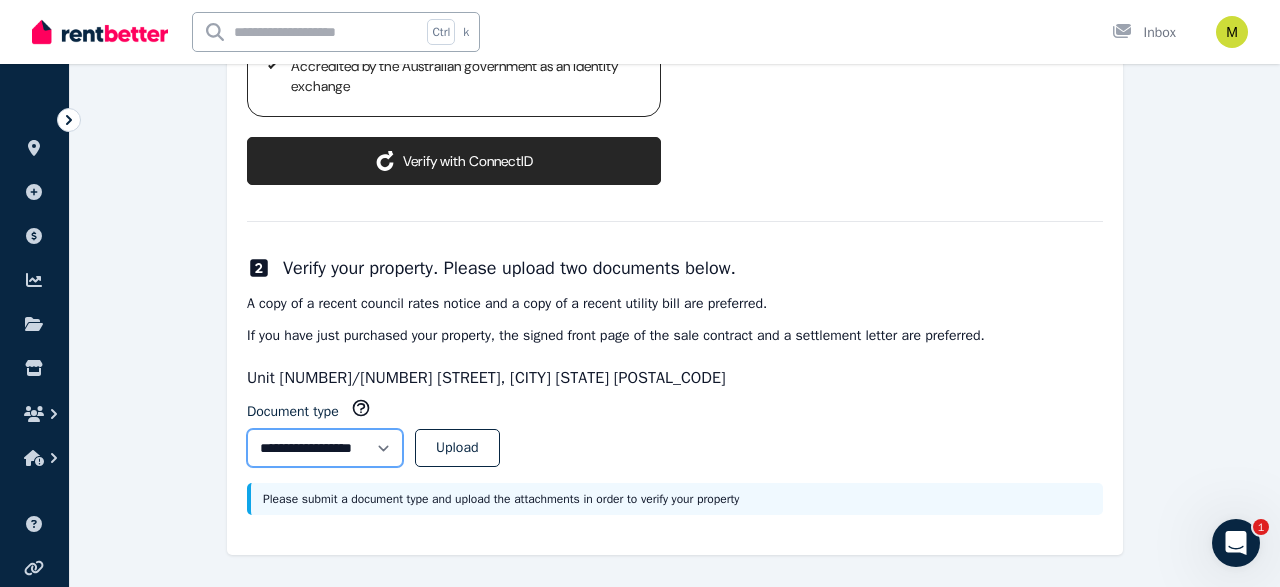 click on "**********" at bounding box center [325, 448] 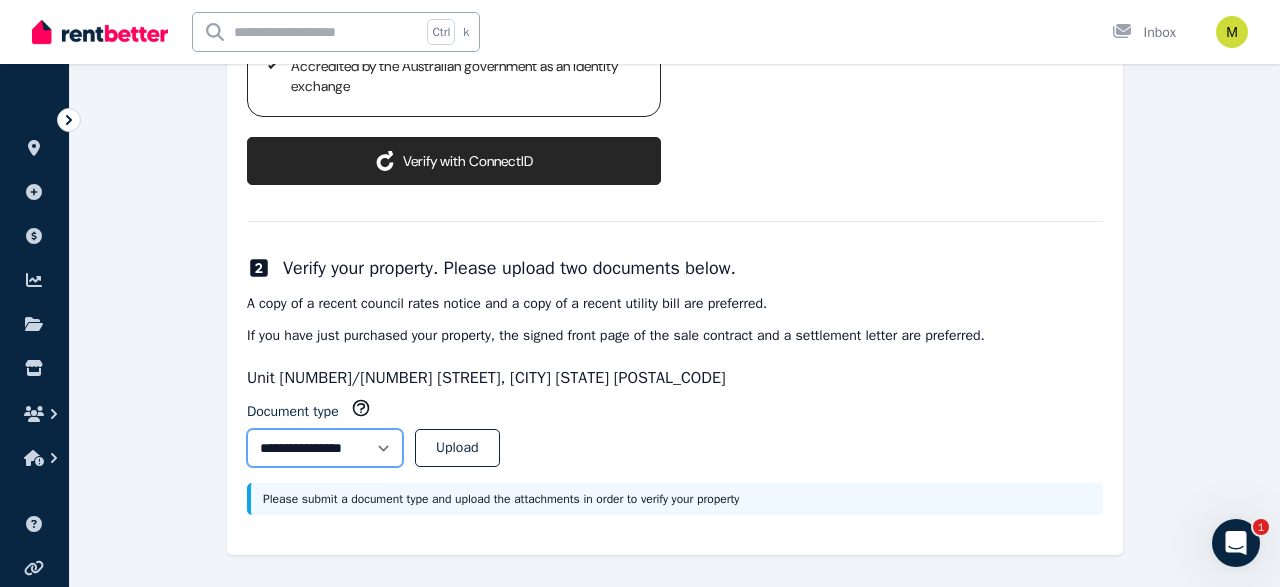 click on "**********" at bounding box center (0, 0) 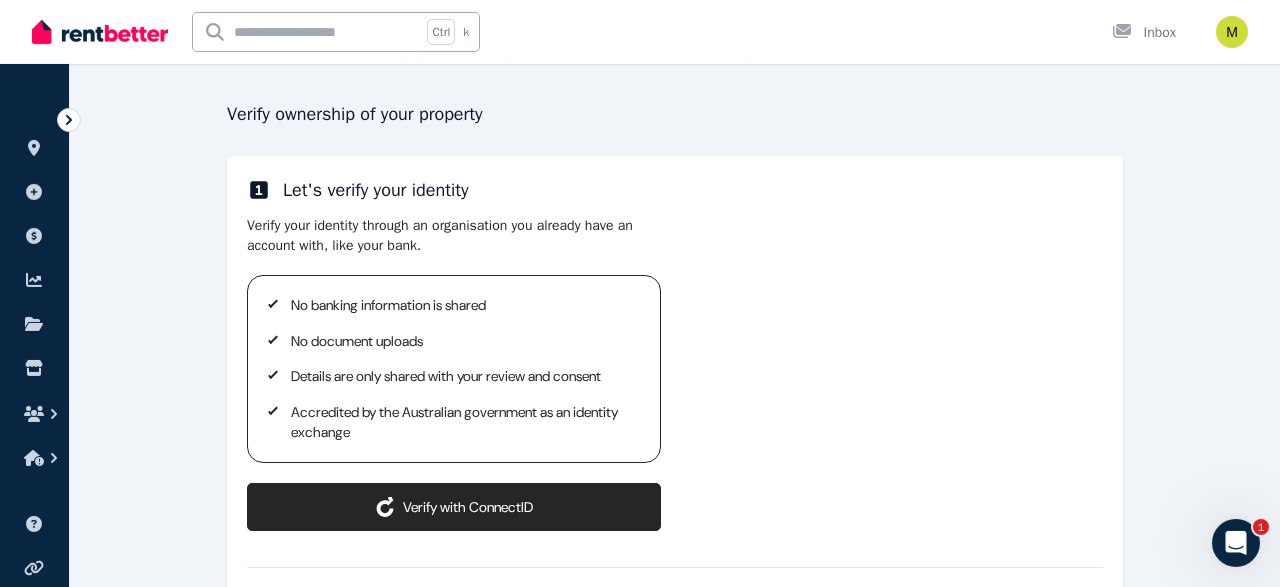 scroll, scrollTop: 186, scrollLeft: 0, axis: vertical 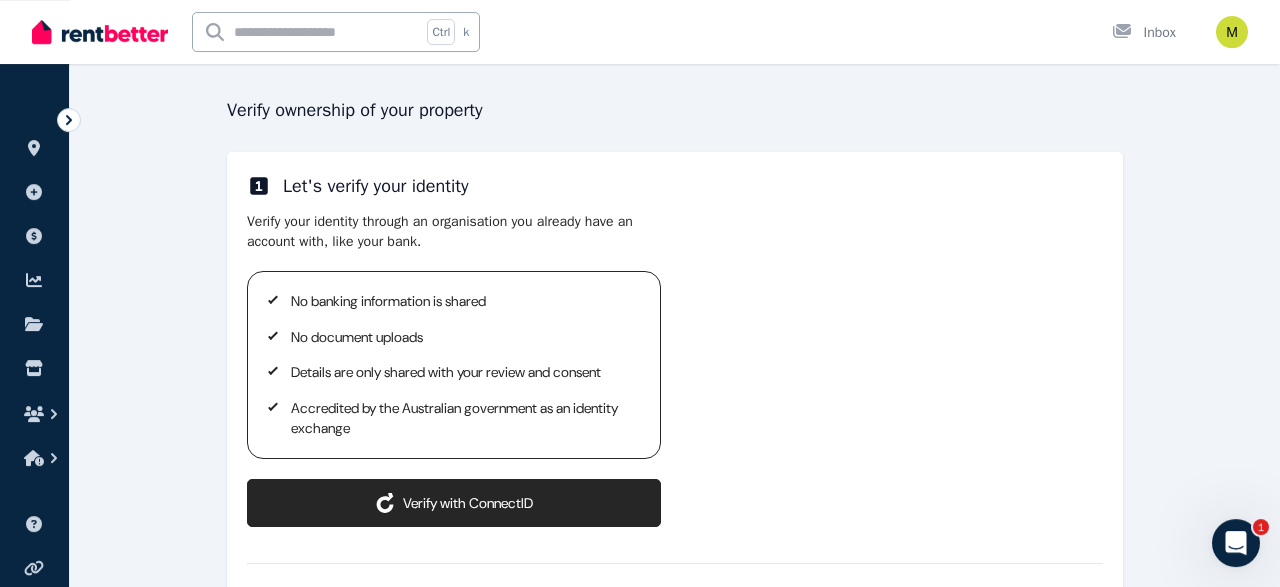 click on "Verify with ConnectID" at bounding box center [454, 503] 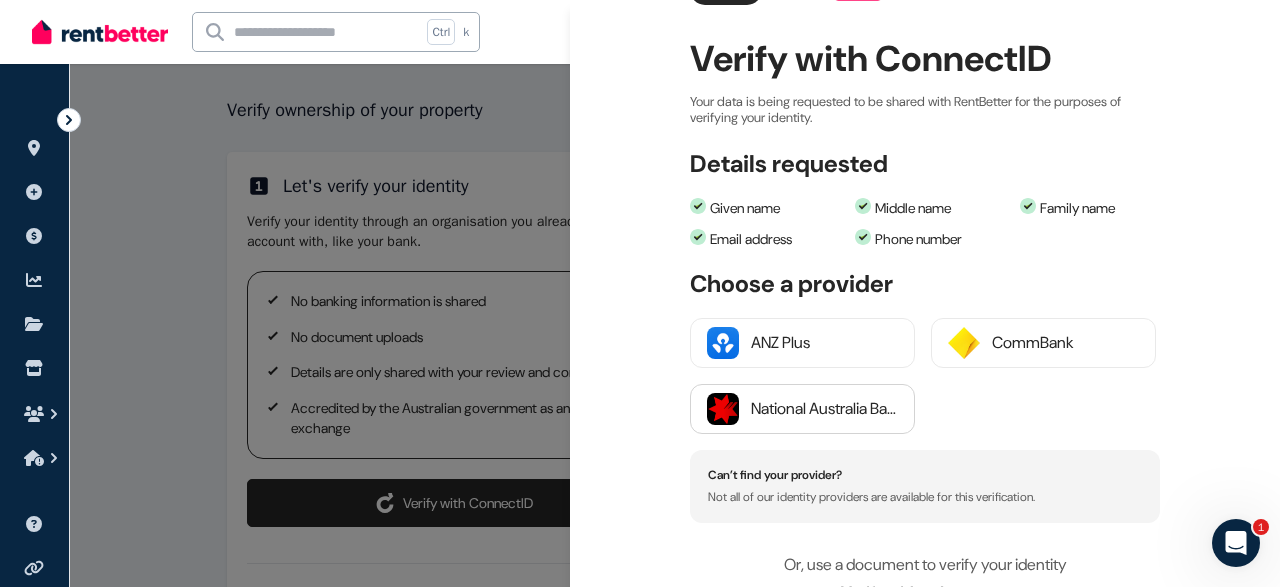 scroll, scrollTop: 232, scrollLeft: 0, axis: vertical 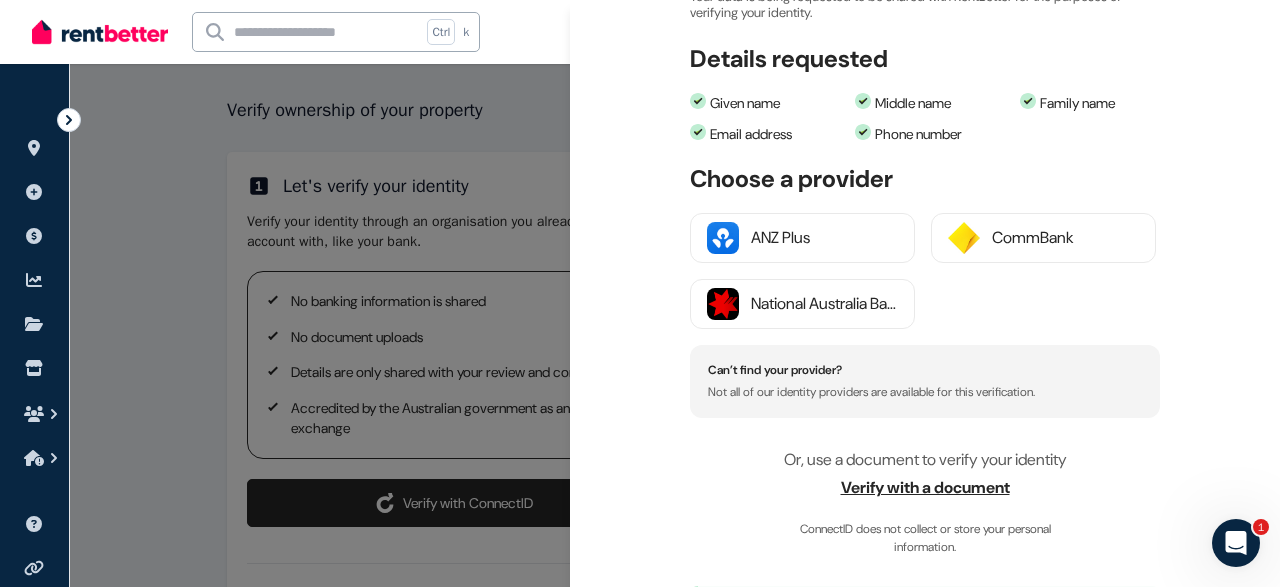 click on "Verify with a document" at bounding box center (925, 488) 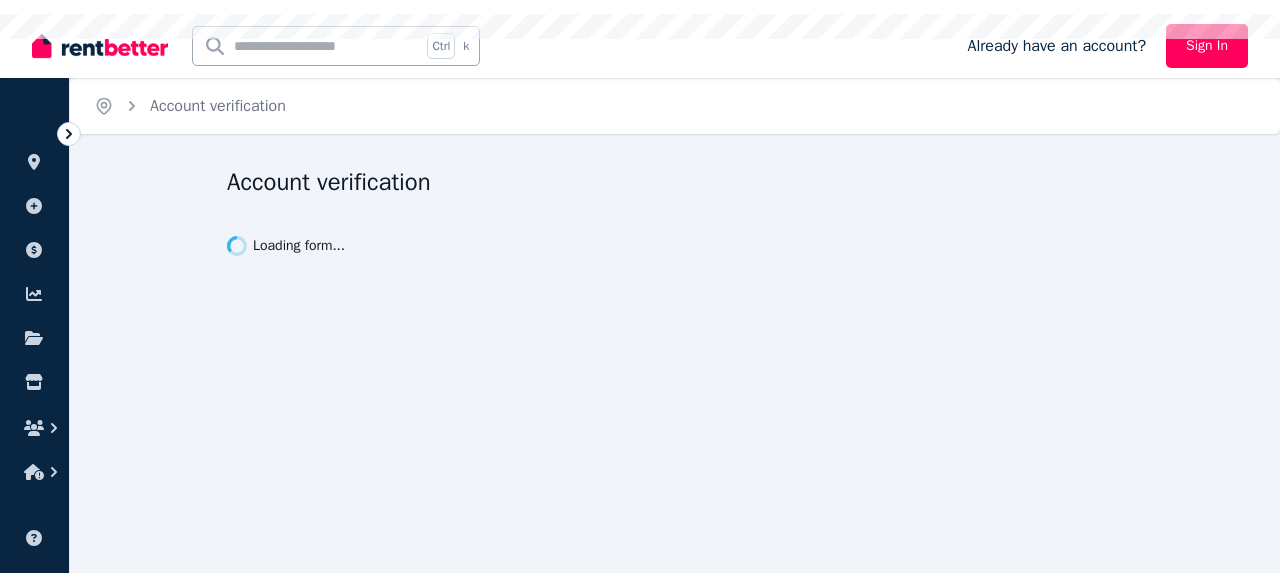 scroll, scrollTop: 0, scrollLeft: 0, axis: both 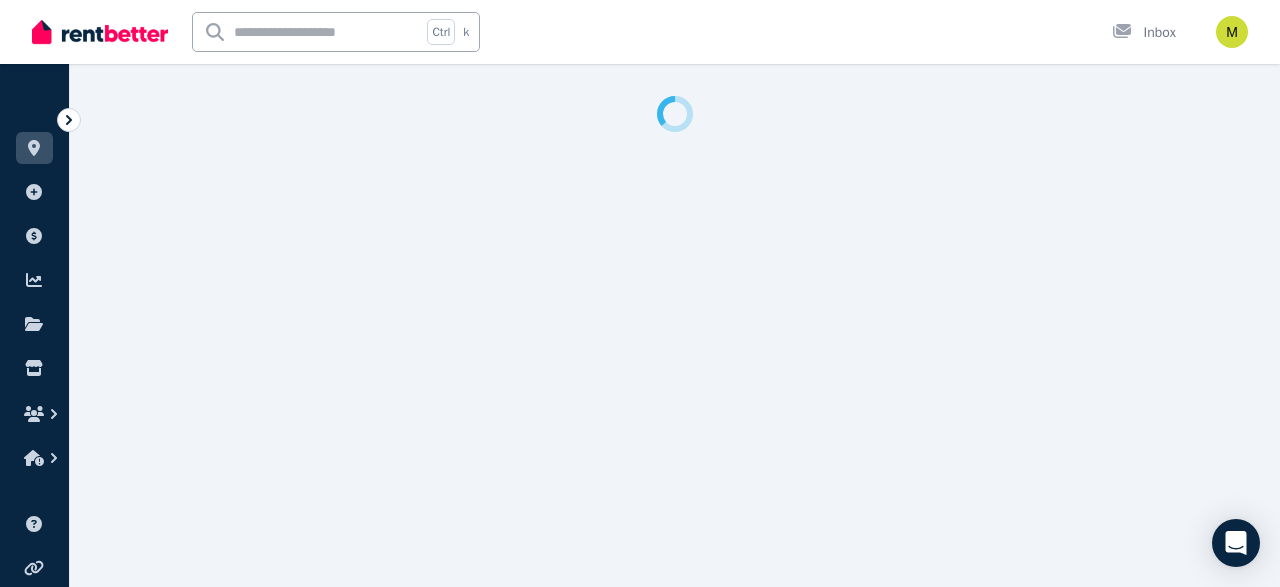 select on "***" 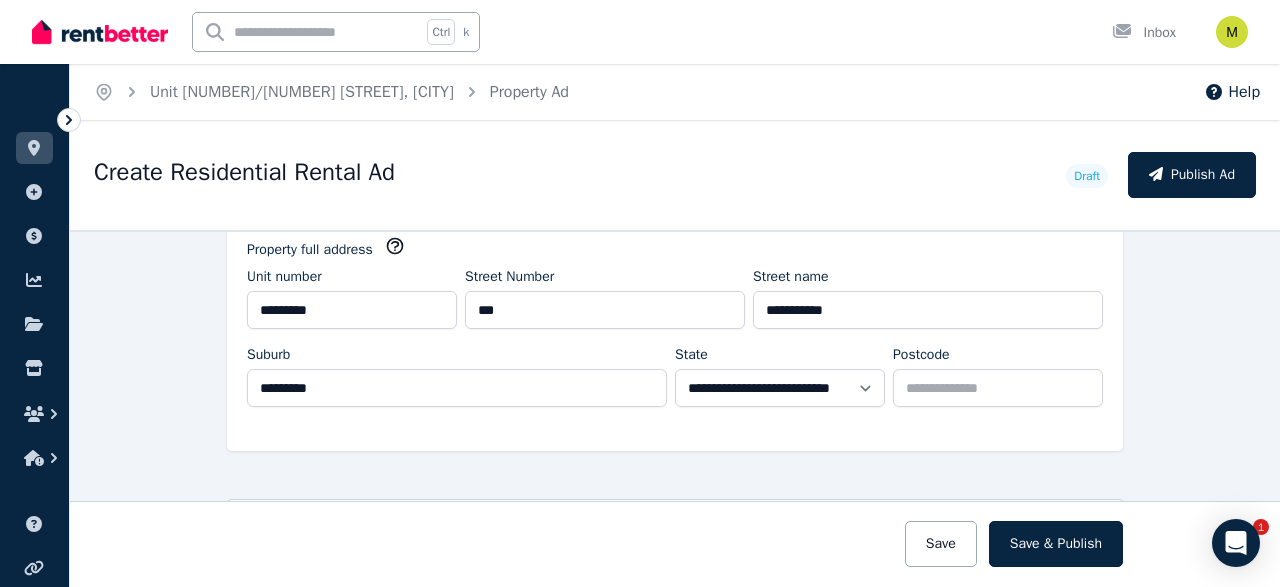 scroll, scrollTop: 573, scrollLeft: 0, axis: vertical 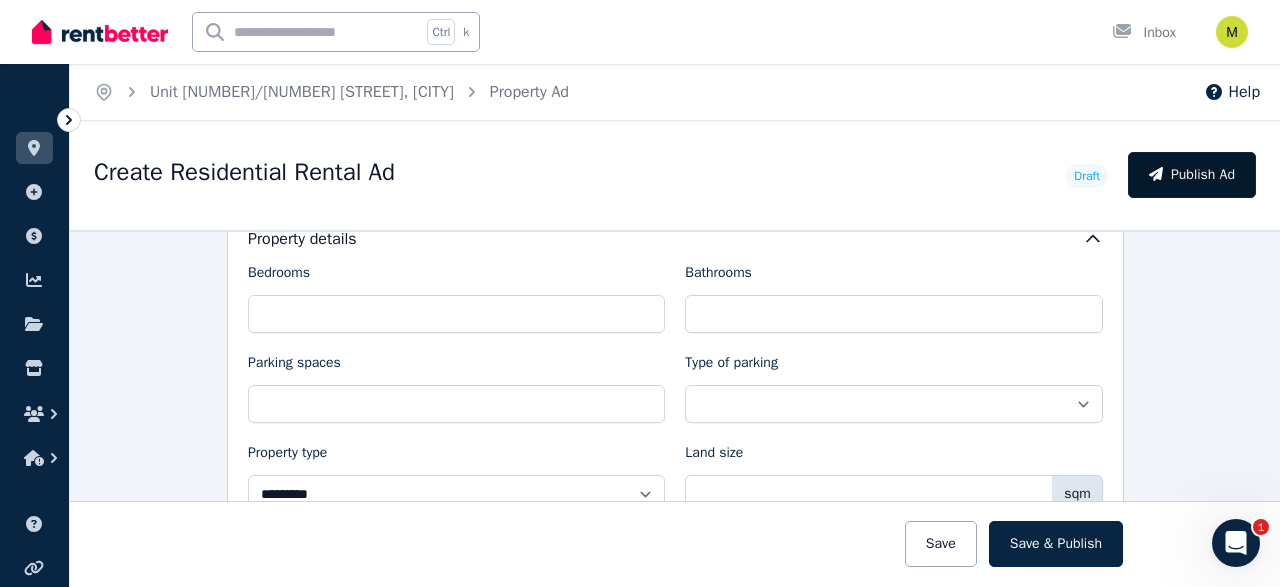 click on "Publish Ad" at bounding box center (1192, 175) 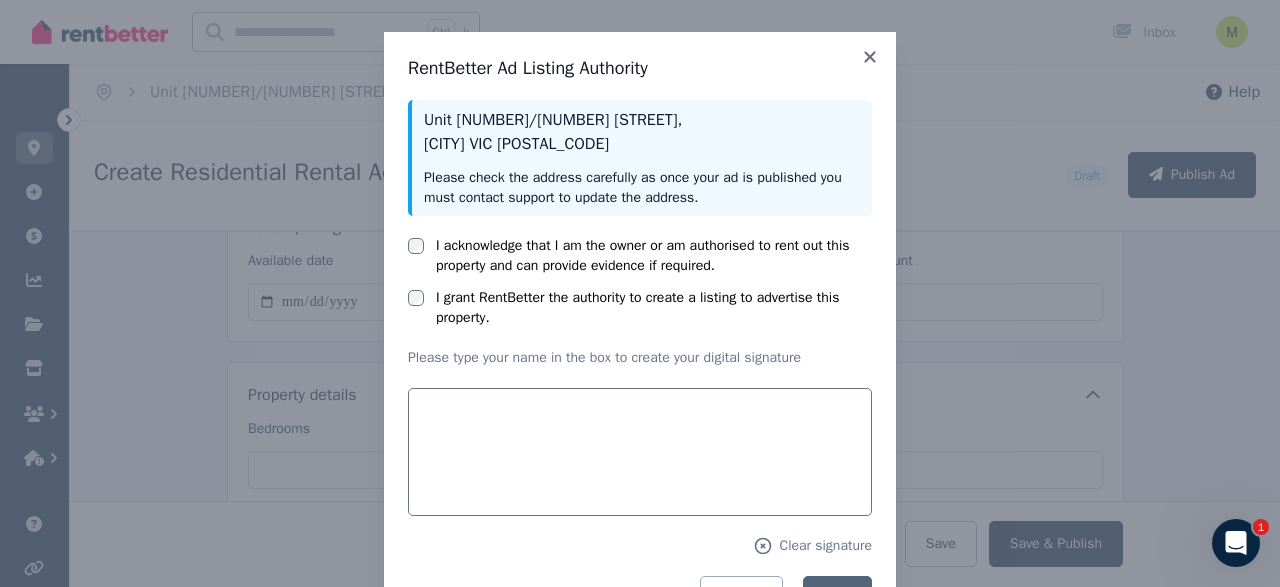 click on "Unit [NUMBER]/[NUMBER] [STREET] , [CITY]   [STATE]   [POSTAL_CODE] Please check the address carefully as once your ad is published you must contact support to update the address. I acknowledge that I am the owner or am authorised to rent out this property and can provide evidence if required. I grant RentBetter the authority to create a listing to advertise this property. Please type your name in the box to create your digital signature Clear signature Cancel Sign" at bounding box center [640, 361] 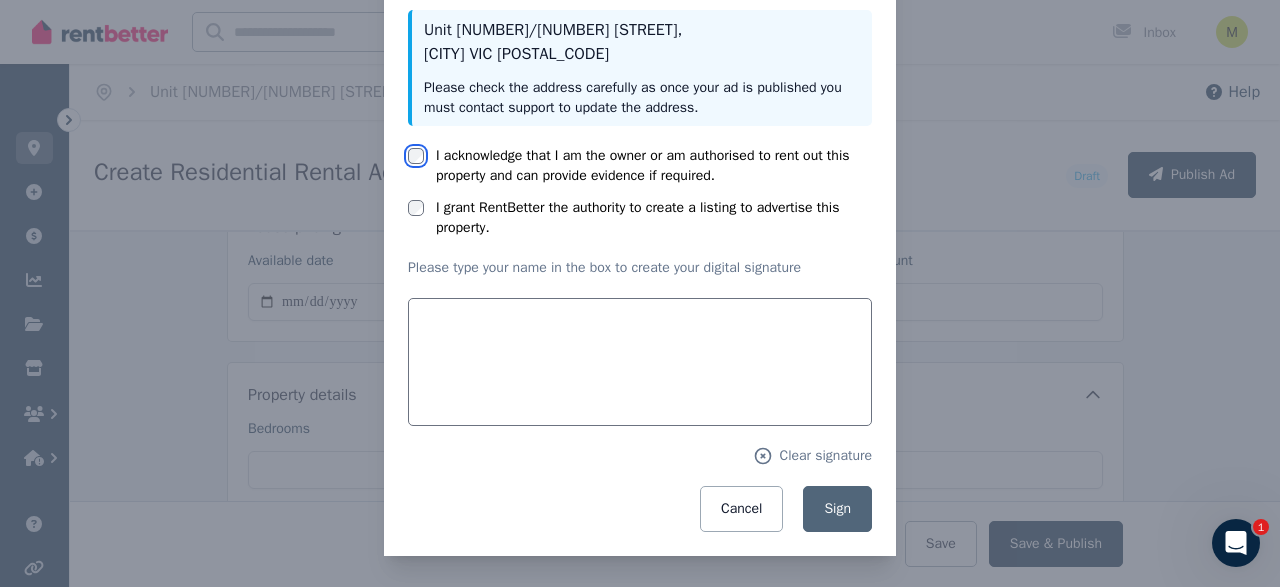 scroll, scrollTop: 0, scrollLeft: 0, axis: both 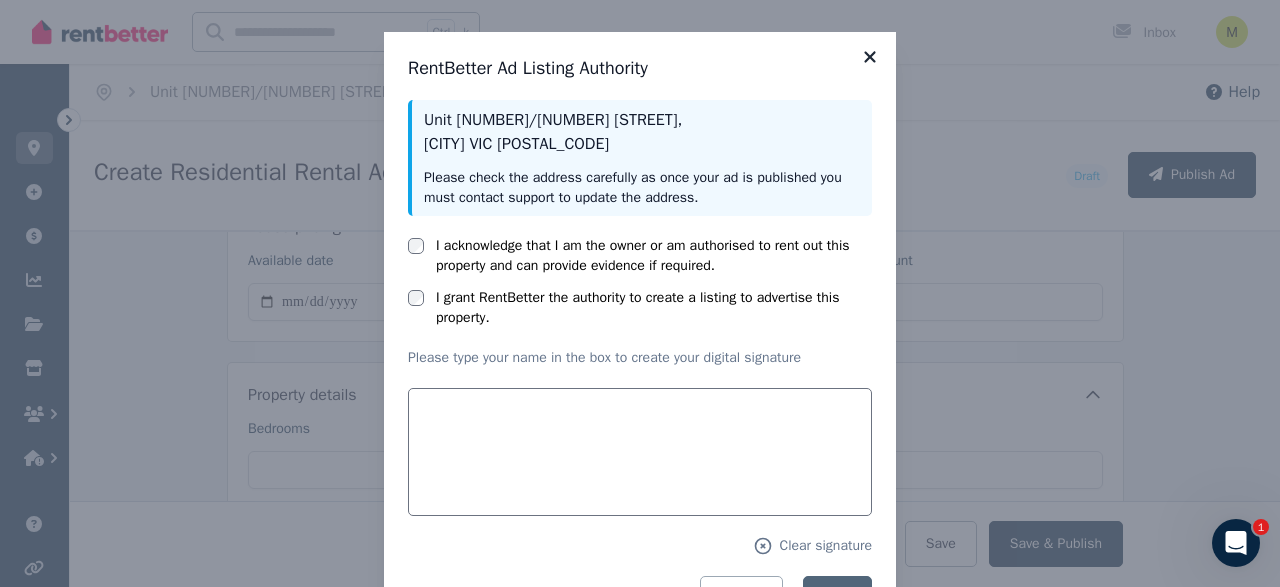 click 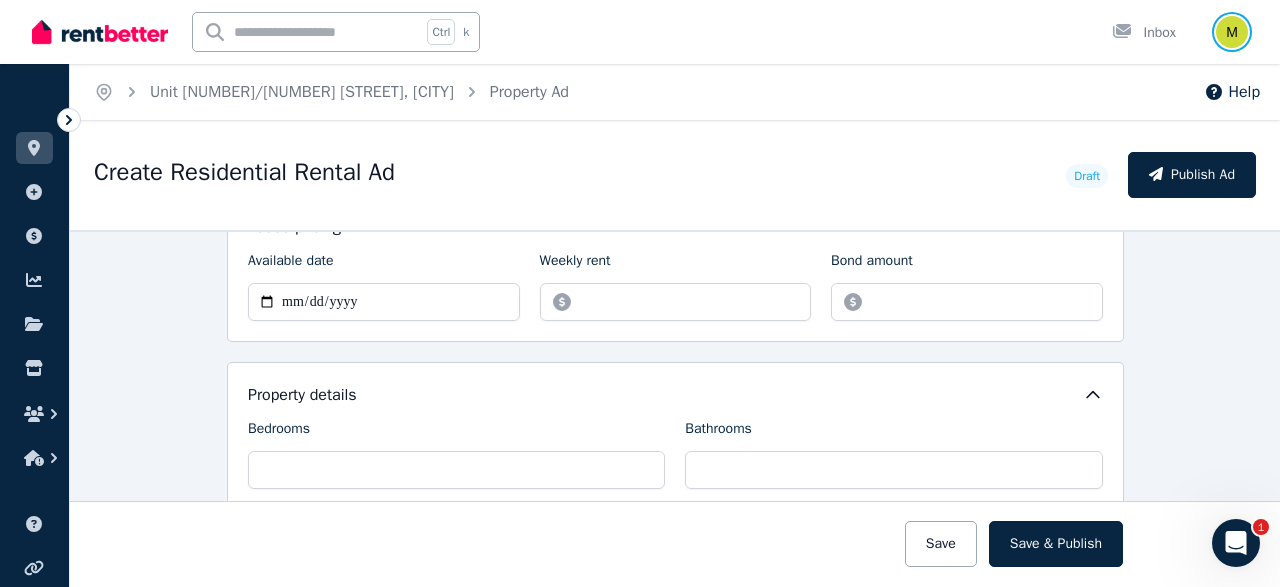 click on "Open user menu" at bounding box center [1232, 32] 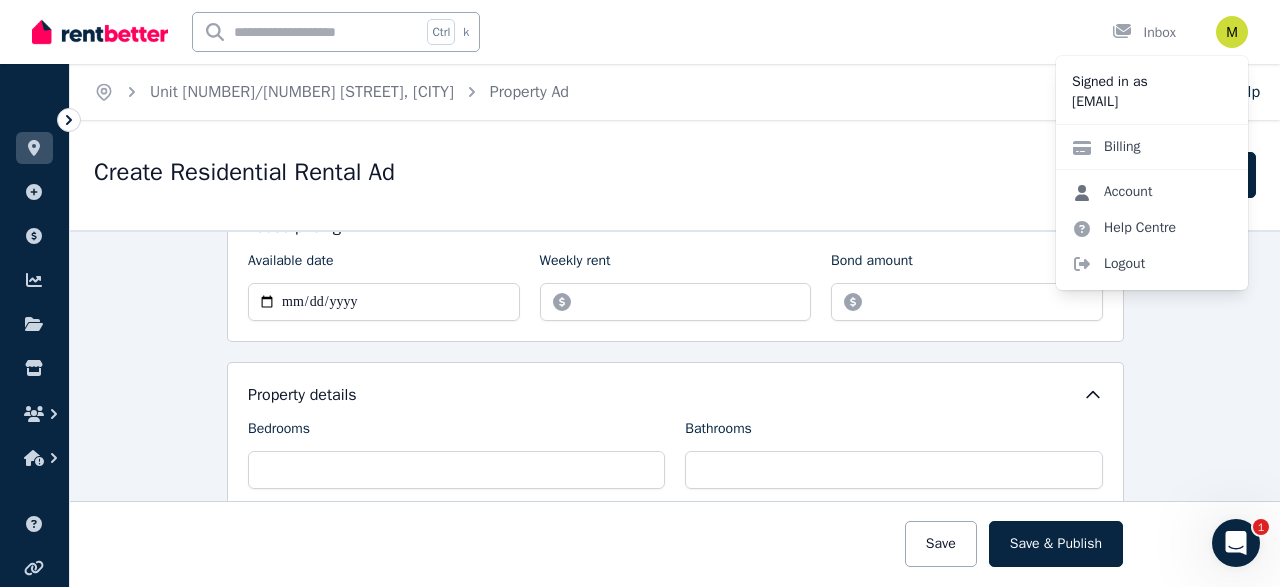 click on "Account" at bounding box center (1112, 192) 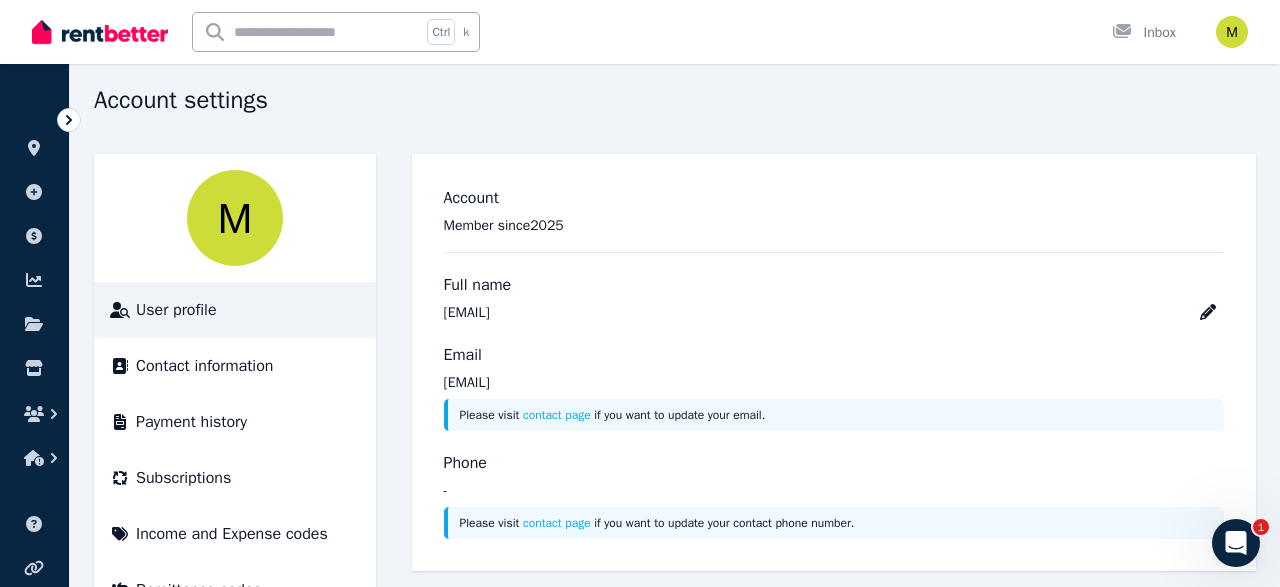 scroll, scrollTop: 134, scrollLeft: 0, axis: vertical 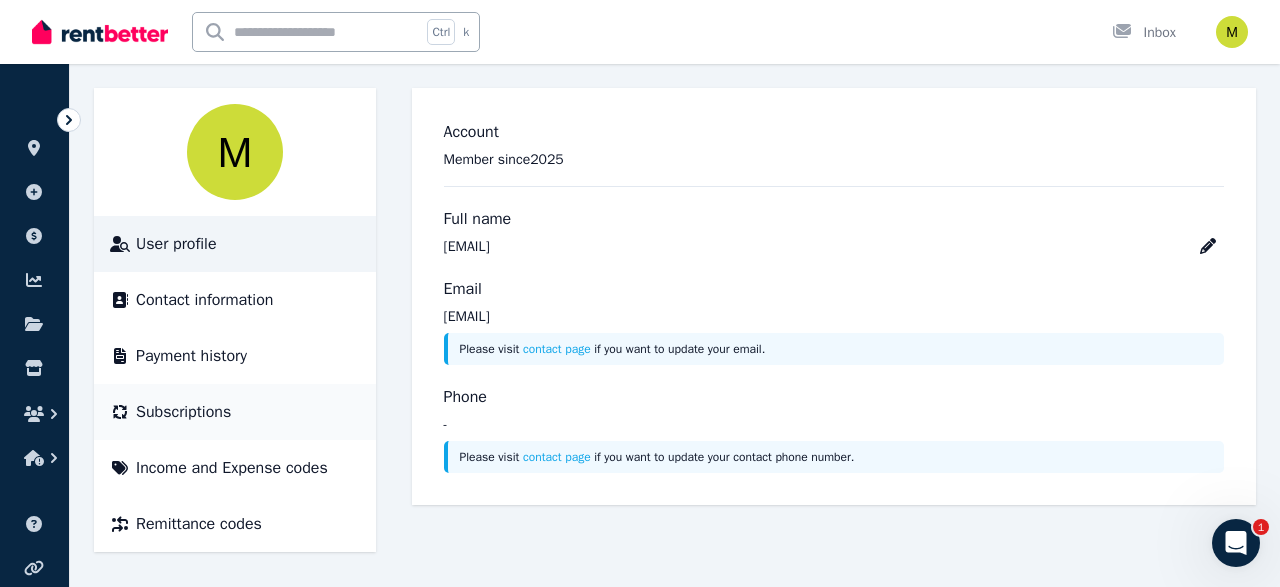 click on "Subscriptions" at bounding box center (235, 412) 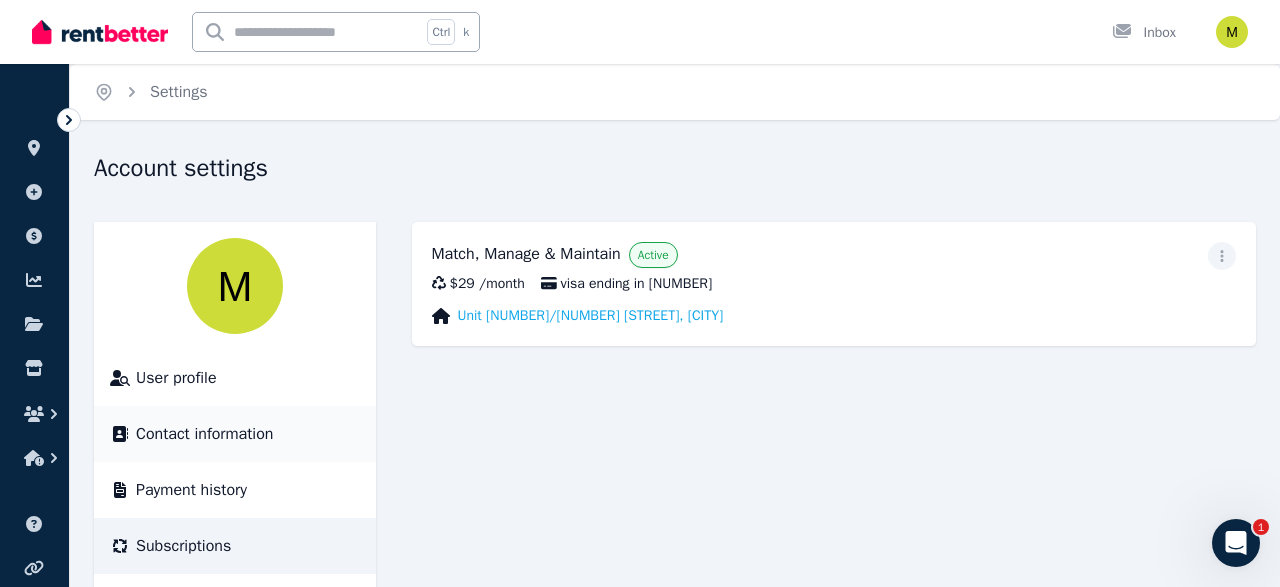 click on "Contact information" at bounding box center (204, 434) 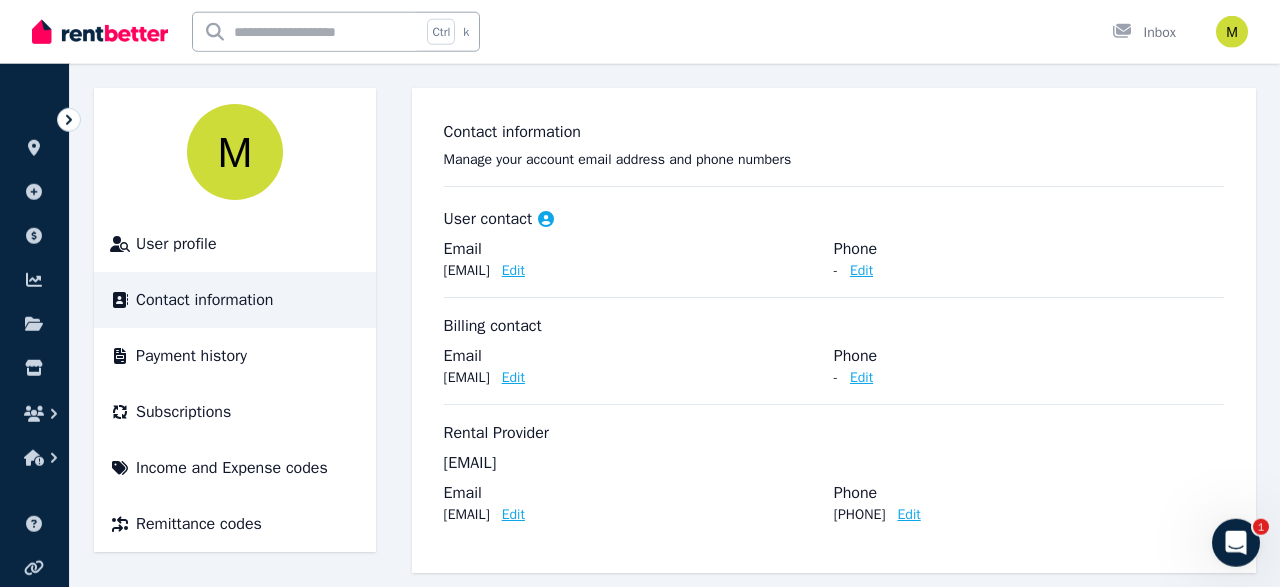 scroll, scrollTop: 136, scrollLeft: 0, axis: vertical 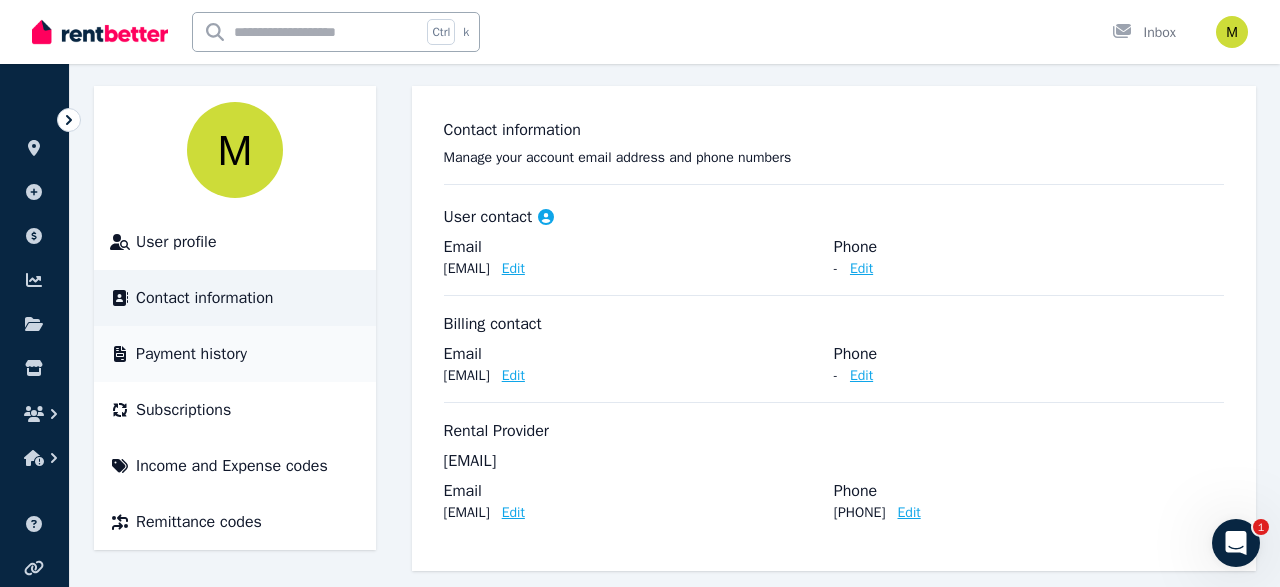 click on "Payment history" at bounding box center [235, 354] 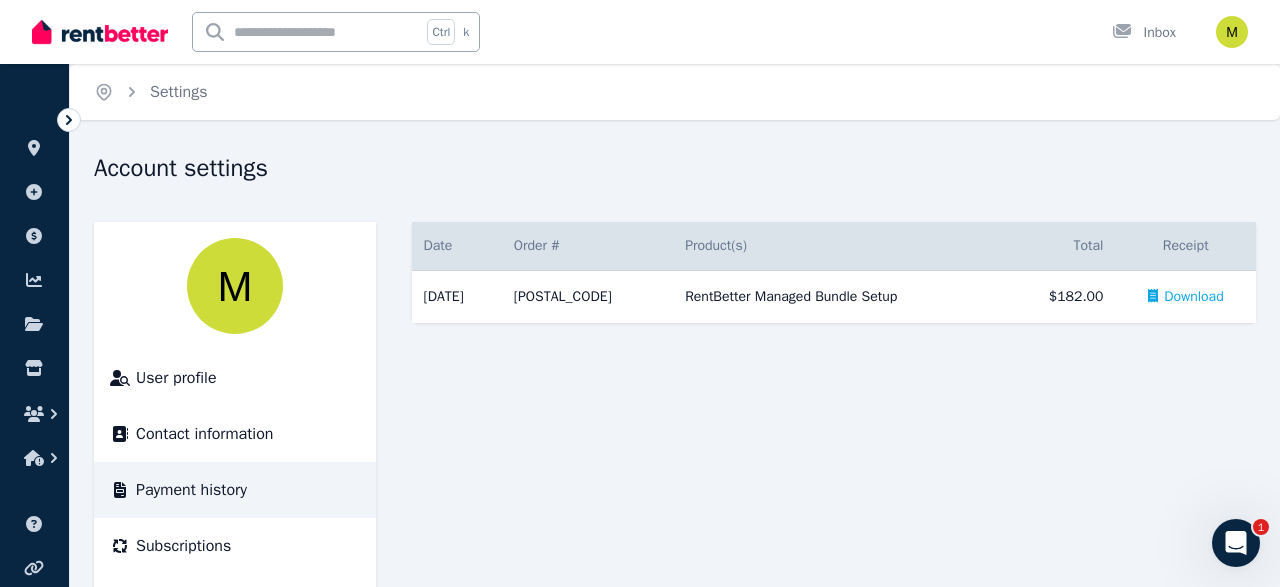 scroll, scrollTop: 134, scrollLeft: 0, axis: vertical 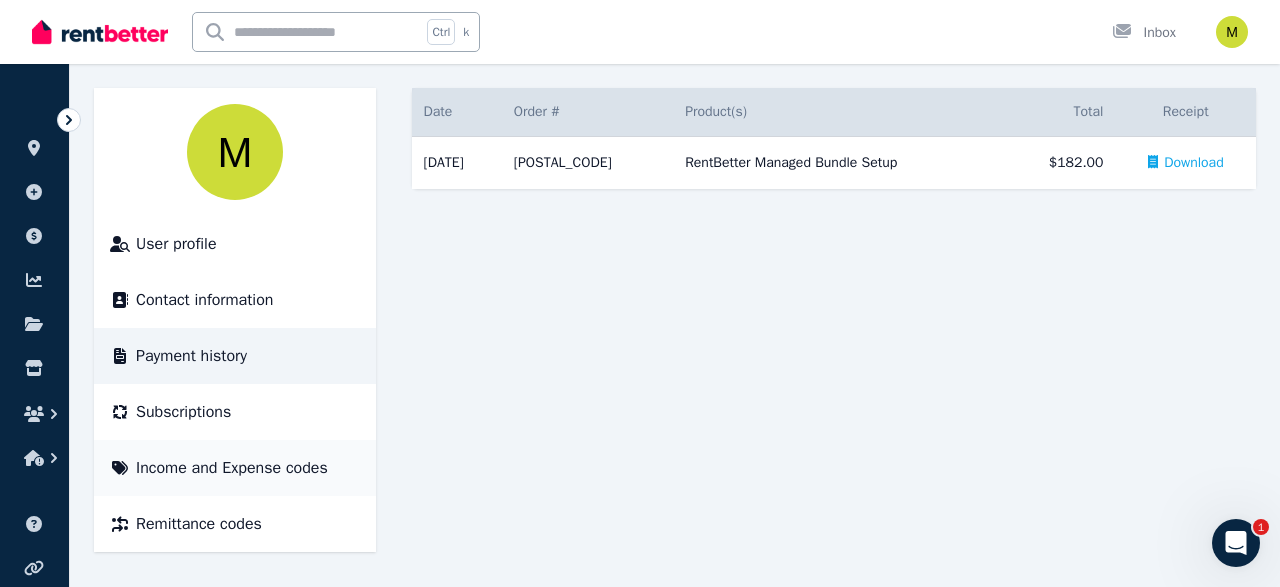 click on "Income and Expense codes" at bounding box center (232, 468) 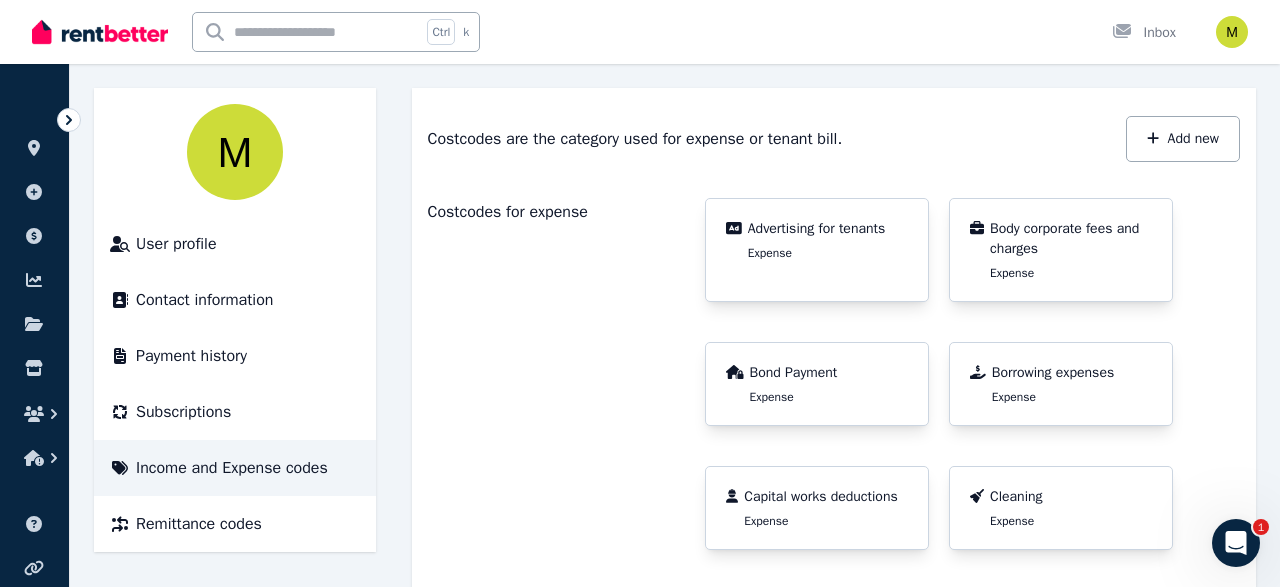 scroll, scrollTop: 139, scrollLeft: 0, axis: vertical 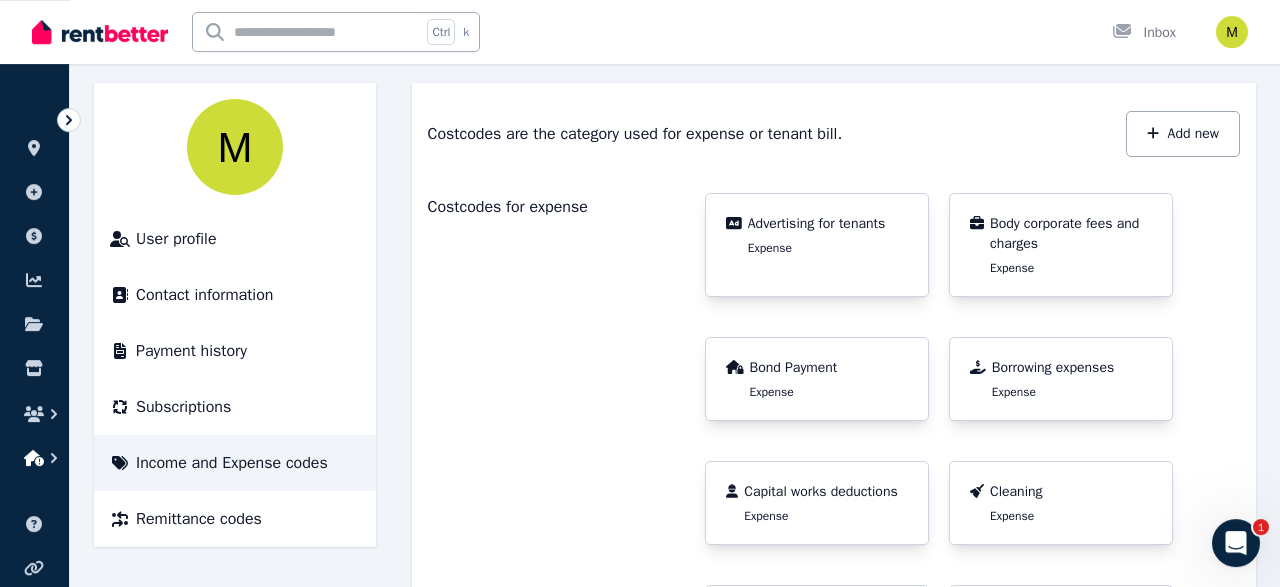 click at bounding box center [34, 458] 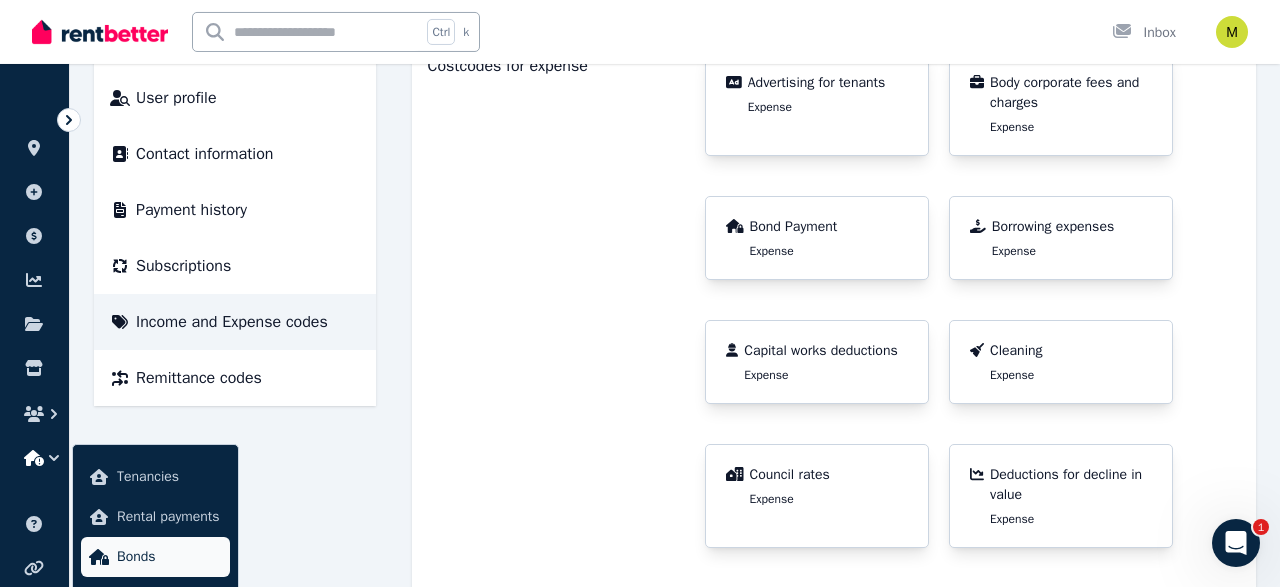 scroll, scrollTop: 290, scrollLeft: 0, axis: vertical 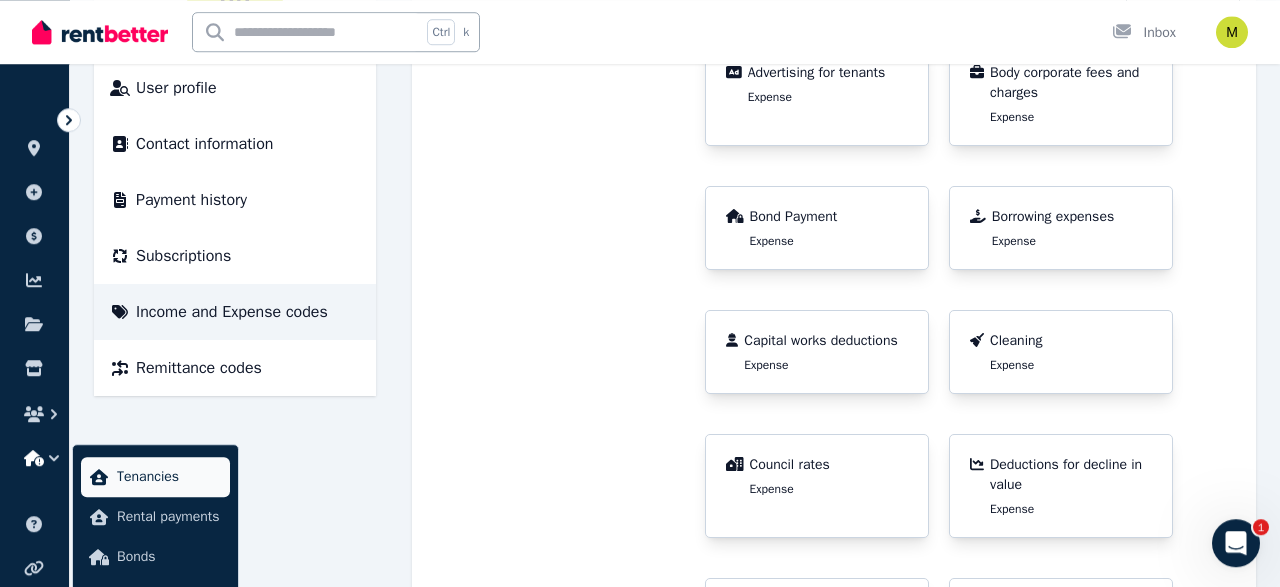 click on "Tenancies" at bounding box center [169, 477] 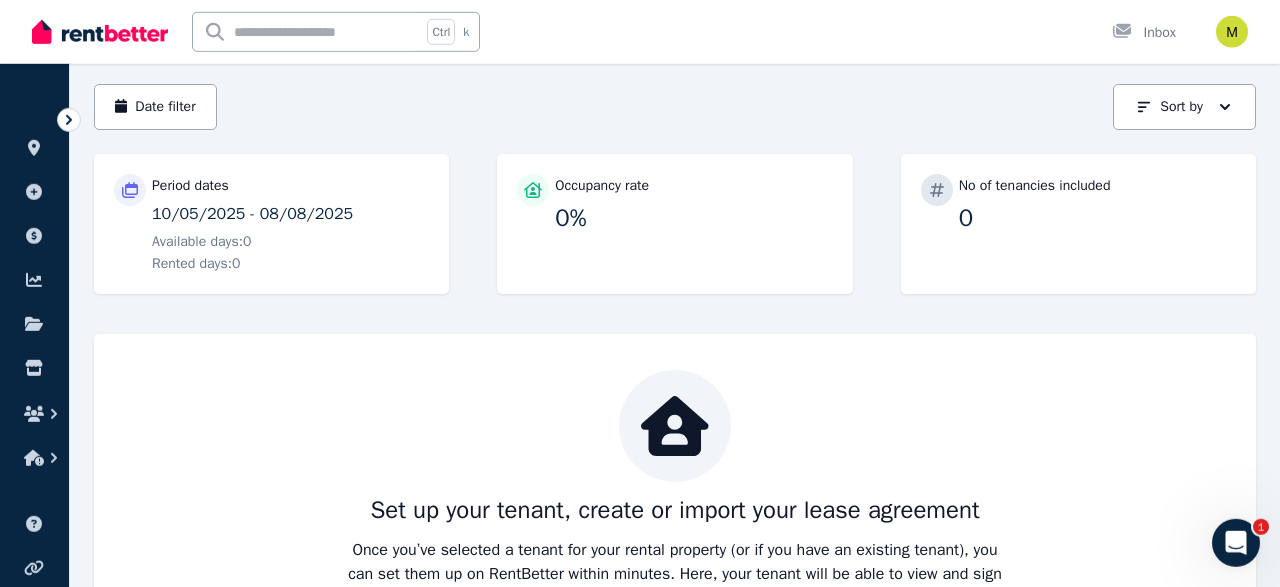 scroll, scrollTop: 175, scrollLeft: 0, axis: vertical 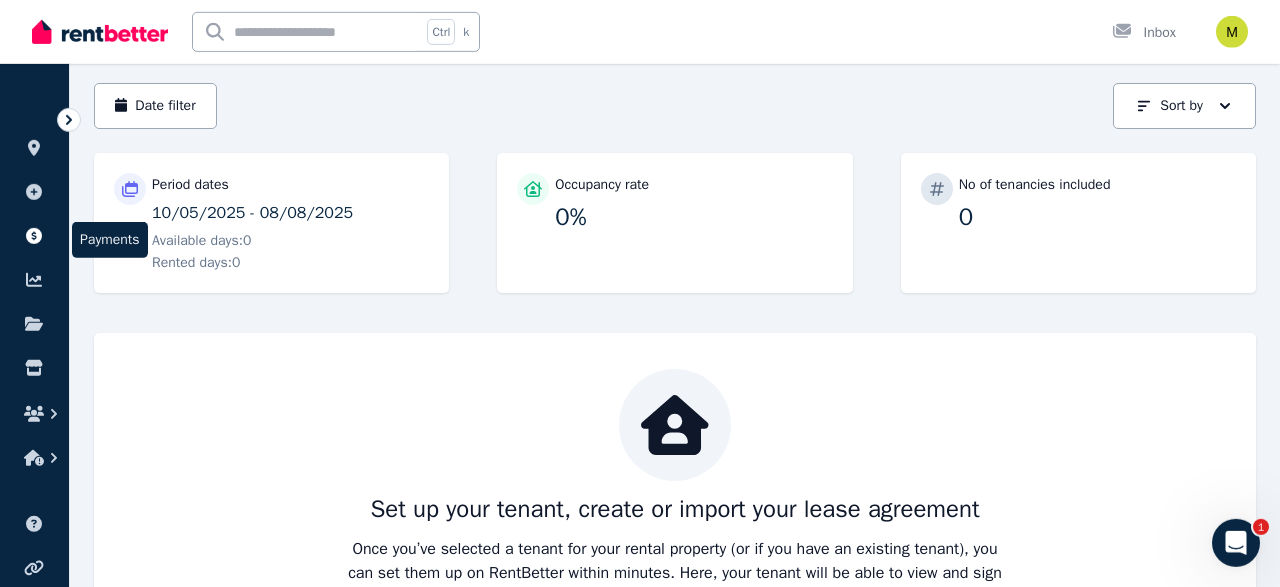 click at bounding box center [34, 236] 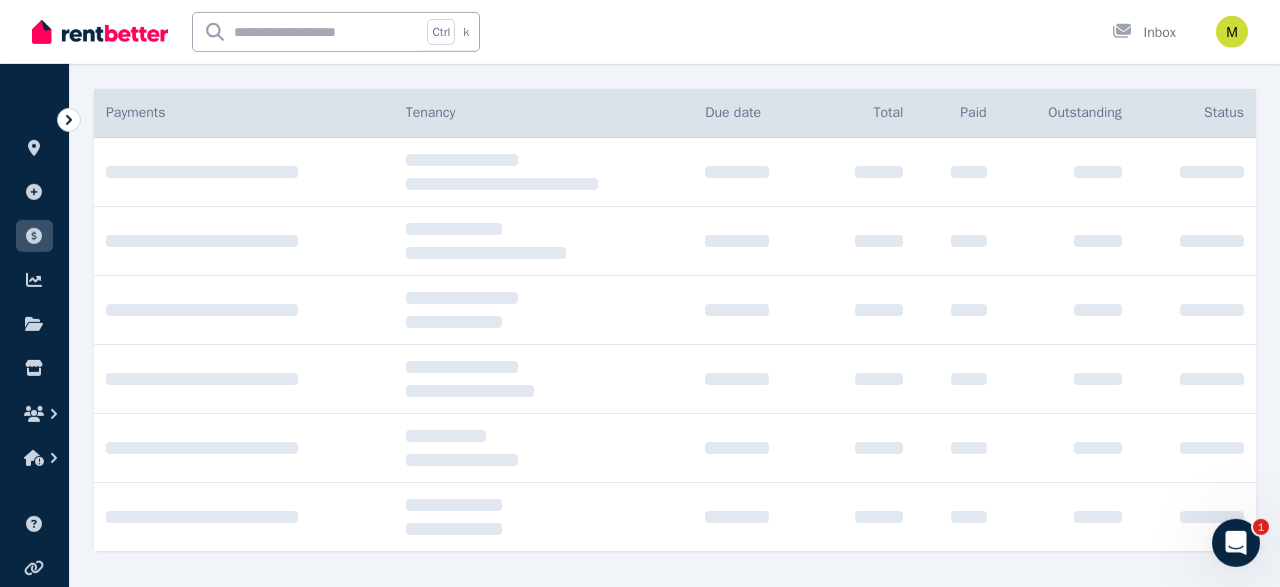 scroll, scrollTop: 0, scrollLeft: 0, axis: both 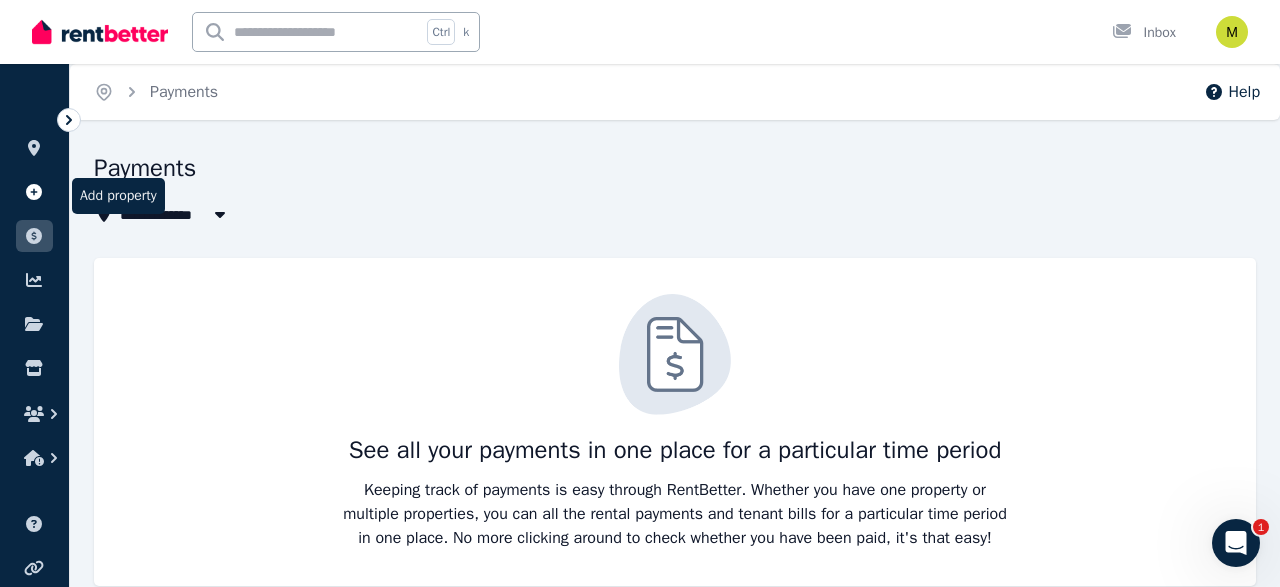 click 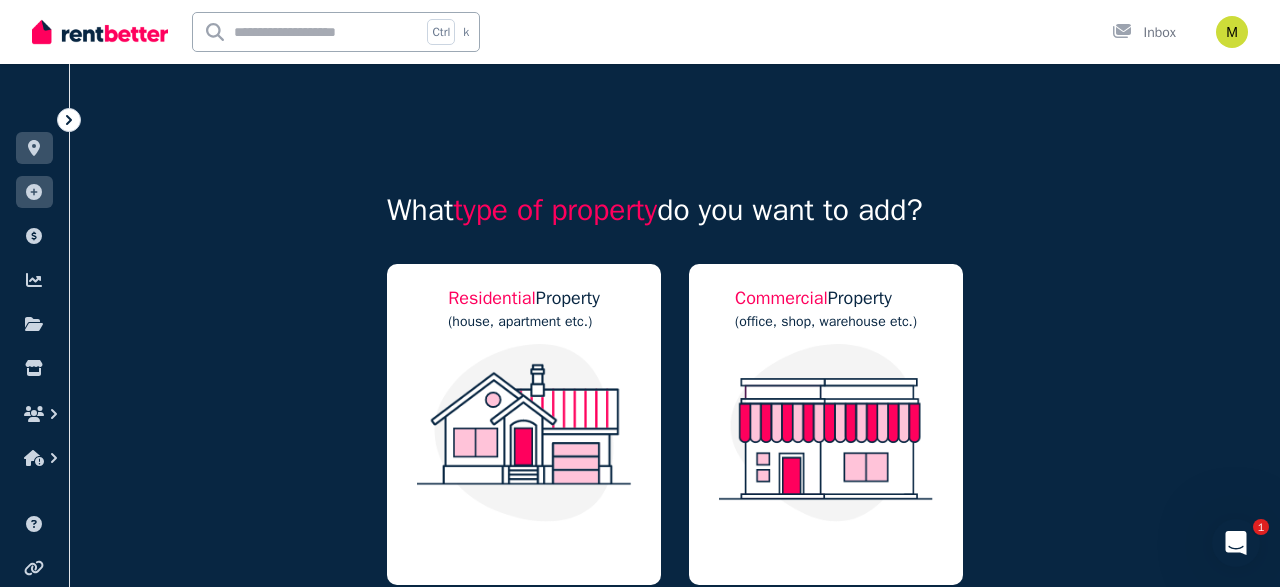 click at bounding box center [100, 32] 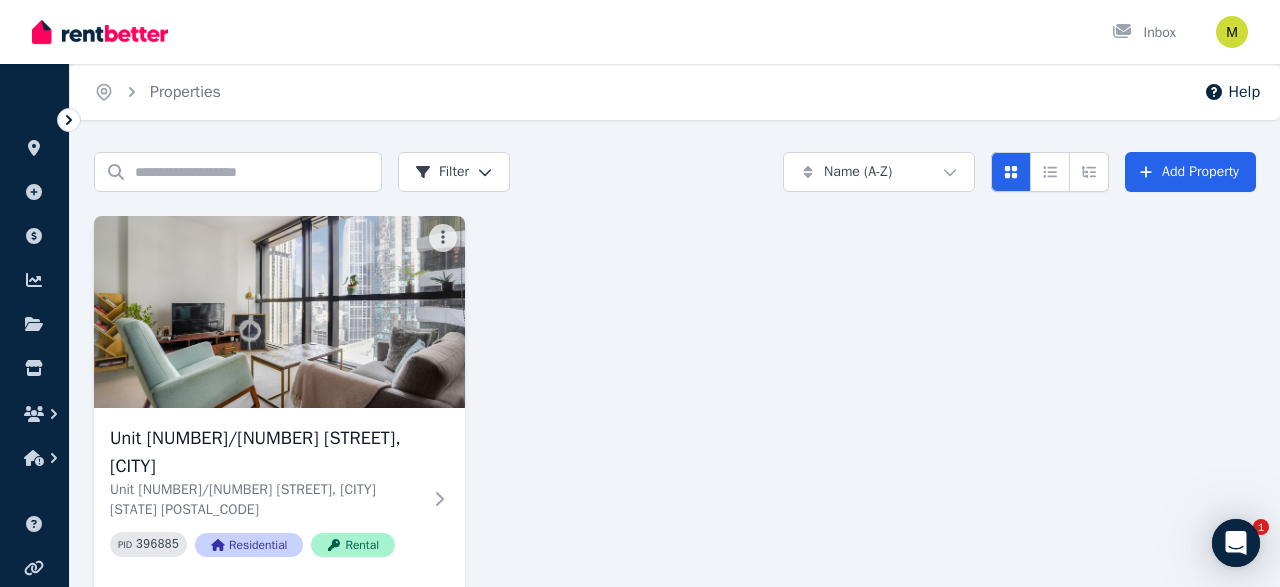 scroll, scrollTop: 74, scrollLeft: 0, axis: vertical 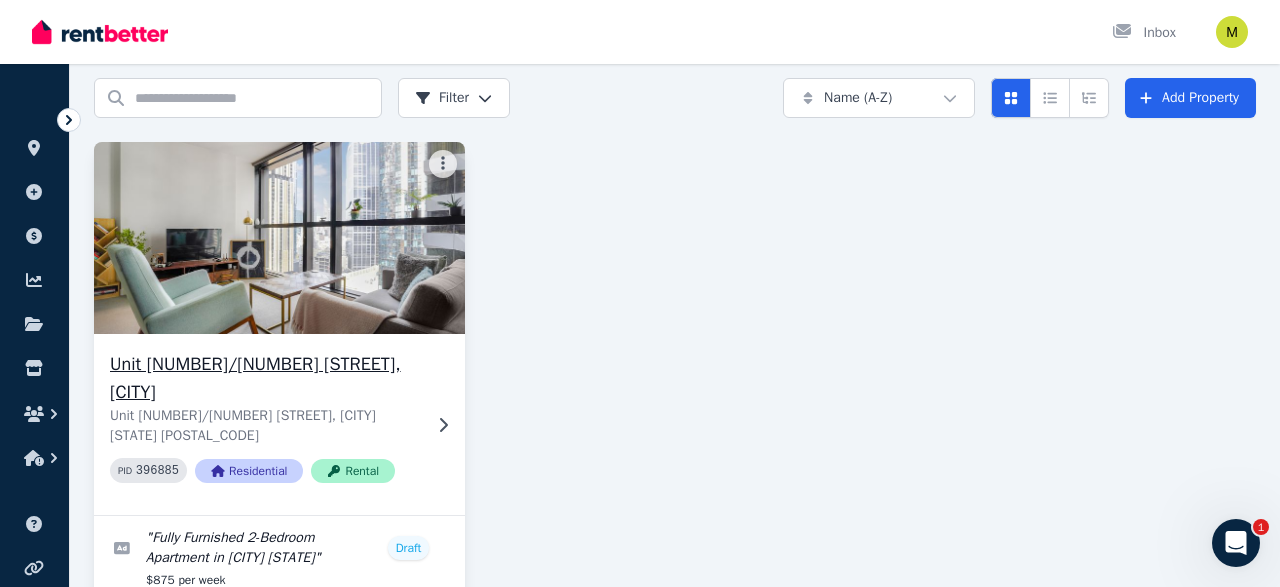 click at bounding box center (280, 238) 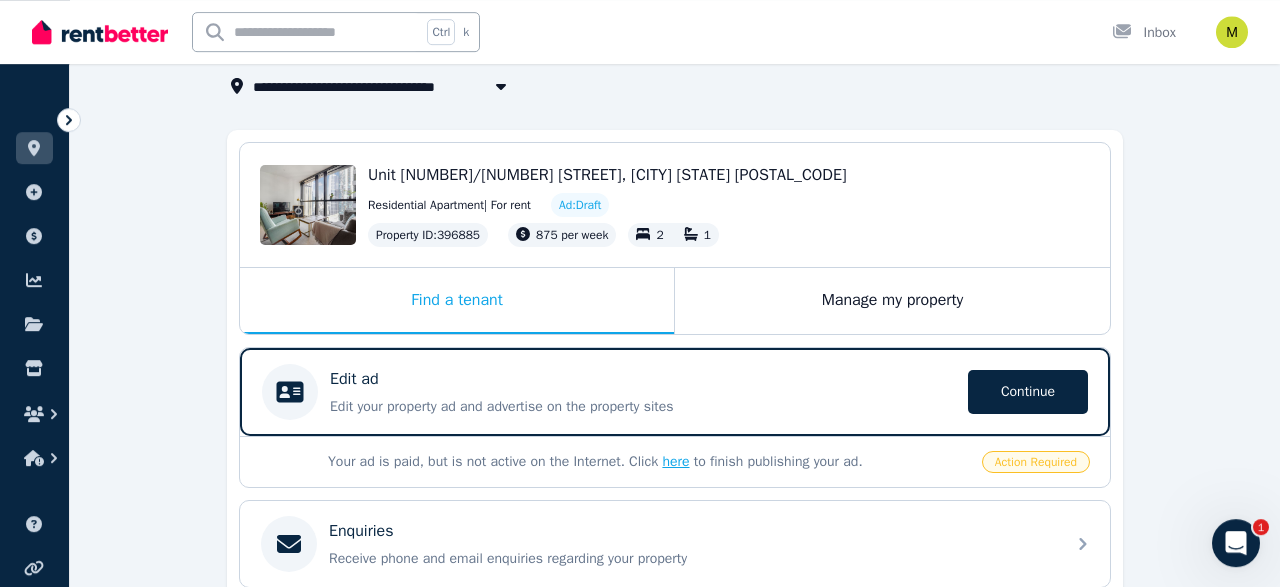 scroll, scrollTop: 197, scrollLeft: 0, axis: vertical 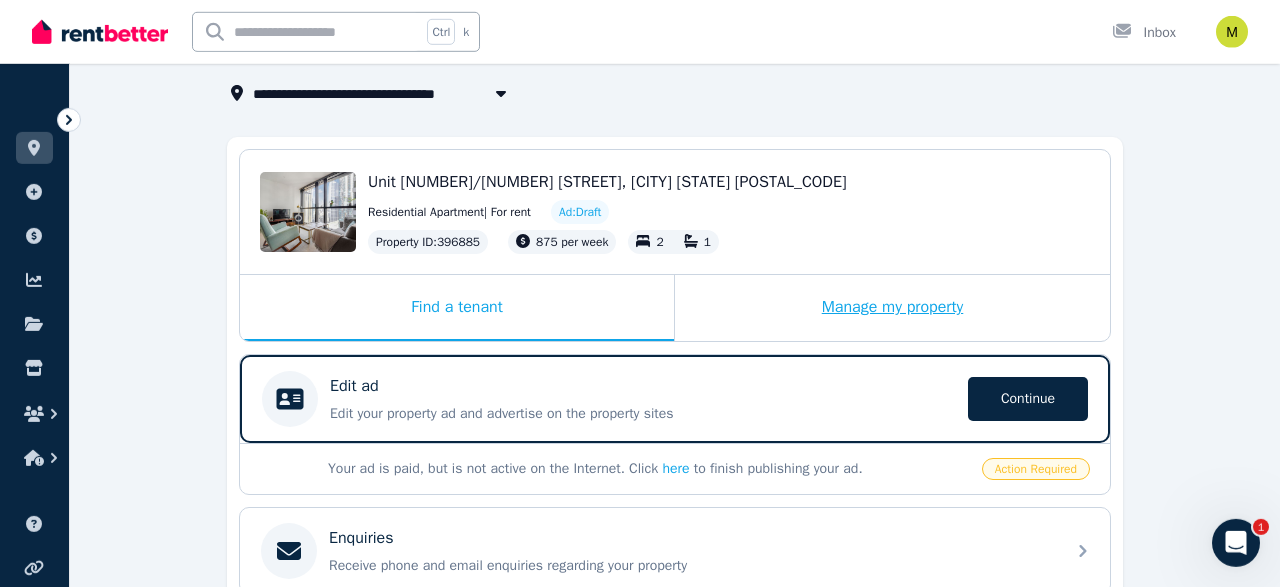 click on "Manage my property" at bounding box center (892, 308) 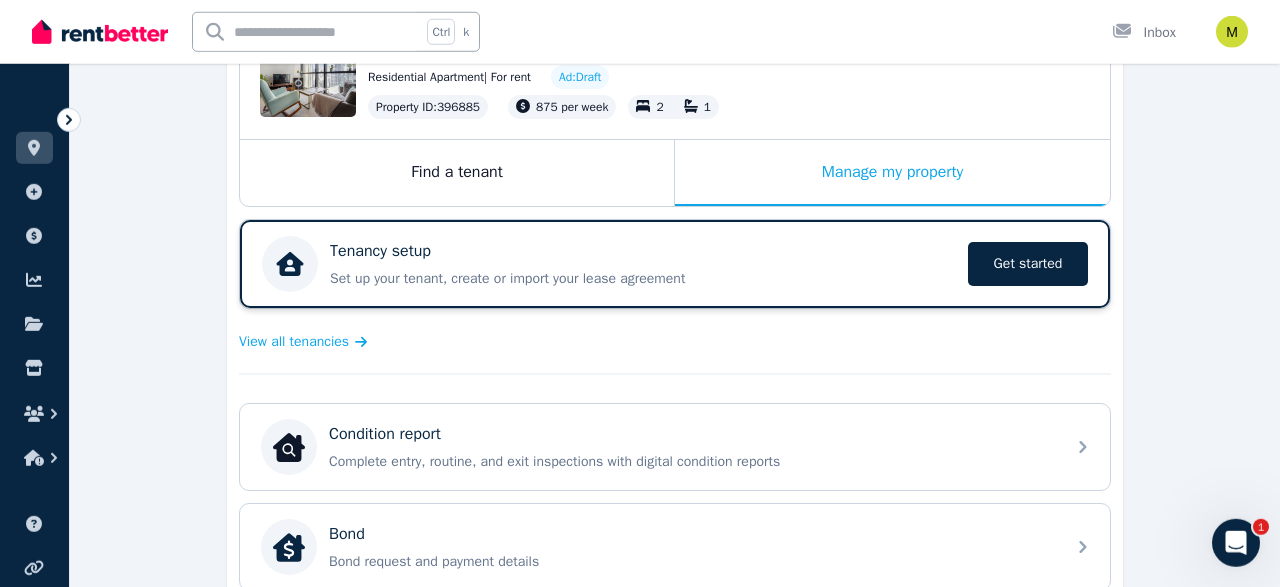 scroll, scrollTop: 332, scrollLeft: 0, axis: vertical 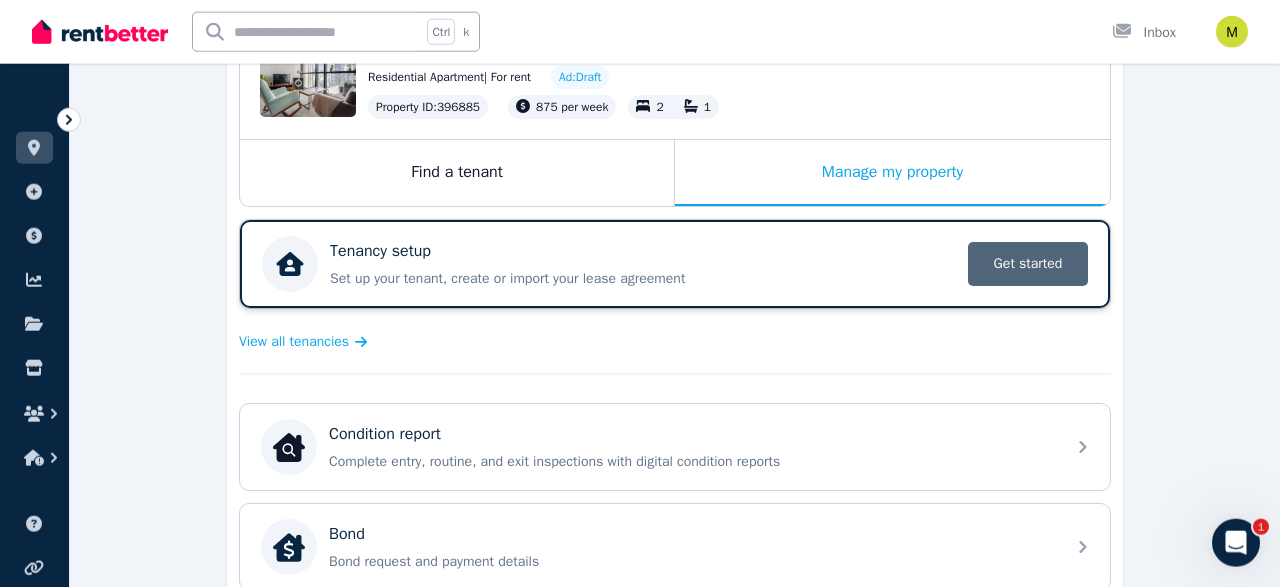 click on "Get started" at bounding box center (1028, 264) 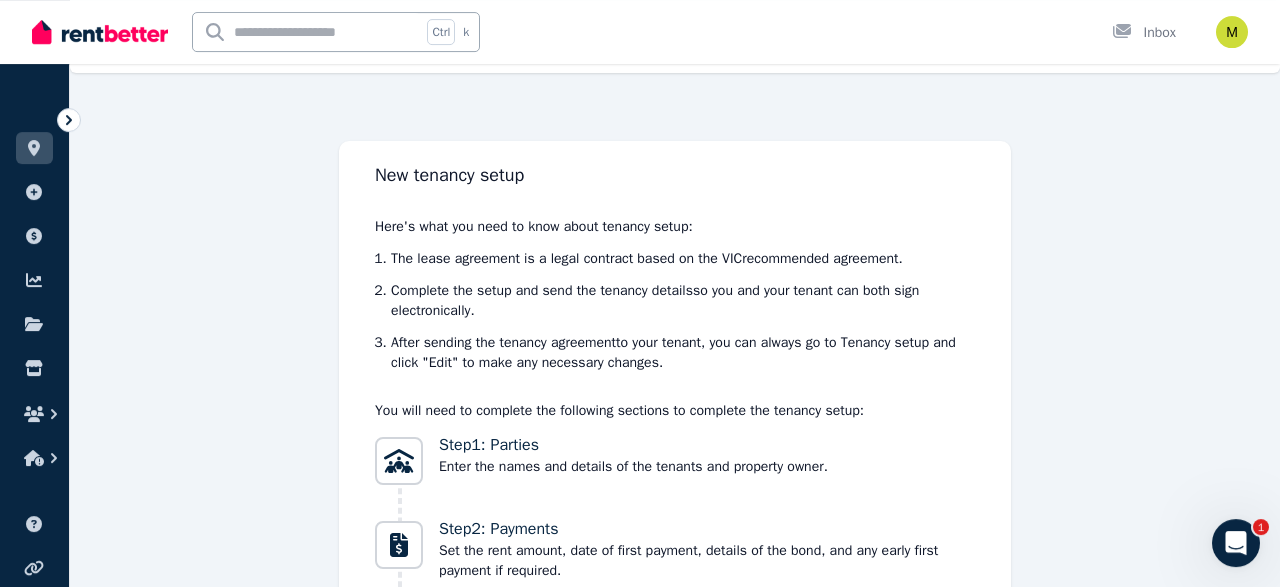 scroll, scrollTop: 0, scrollLeft: 0, axis: both 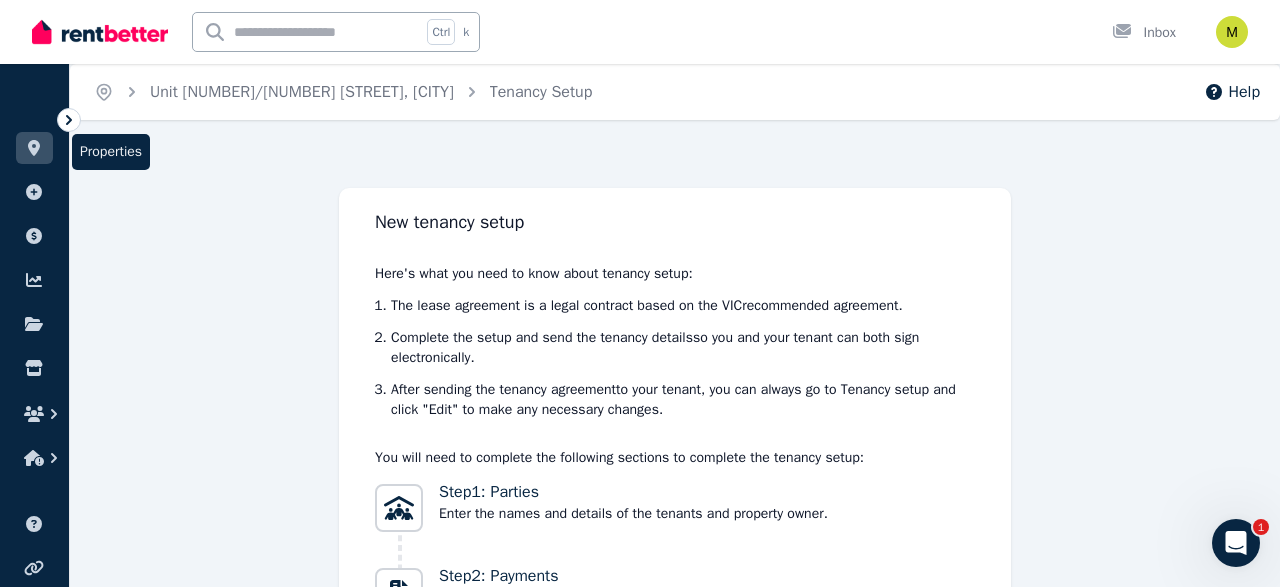 click 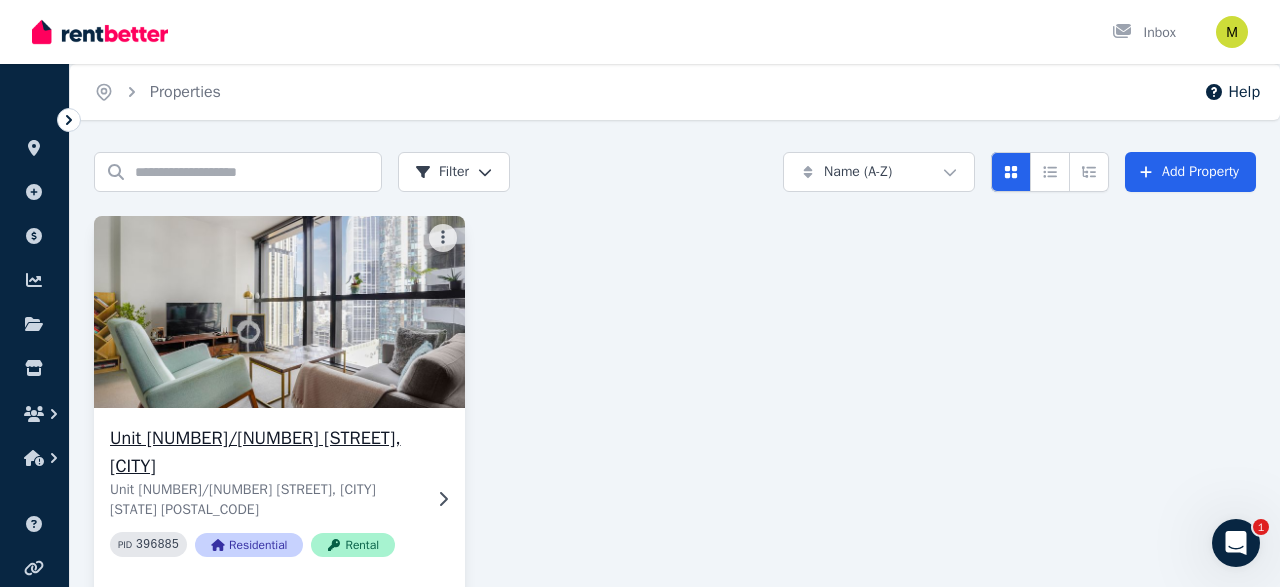 scroll, scrollTop: 74, scrollLeft: 0, axis: vertical 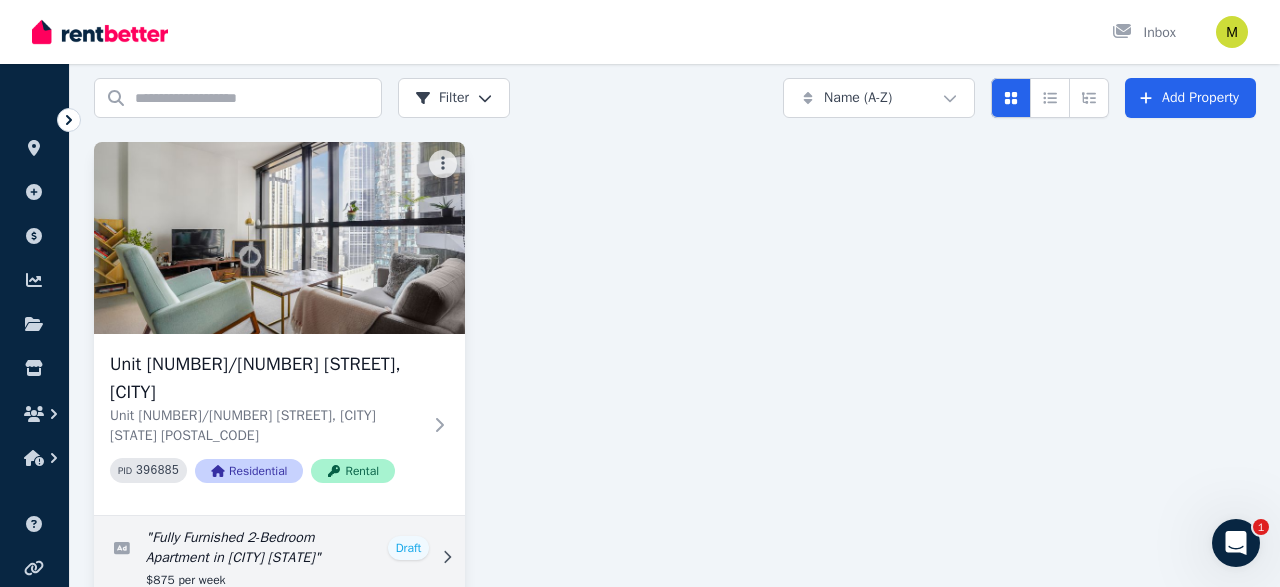 click at bounding box center [279, 558] 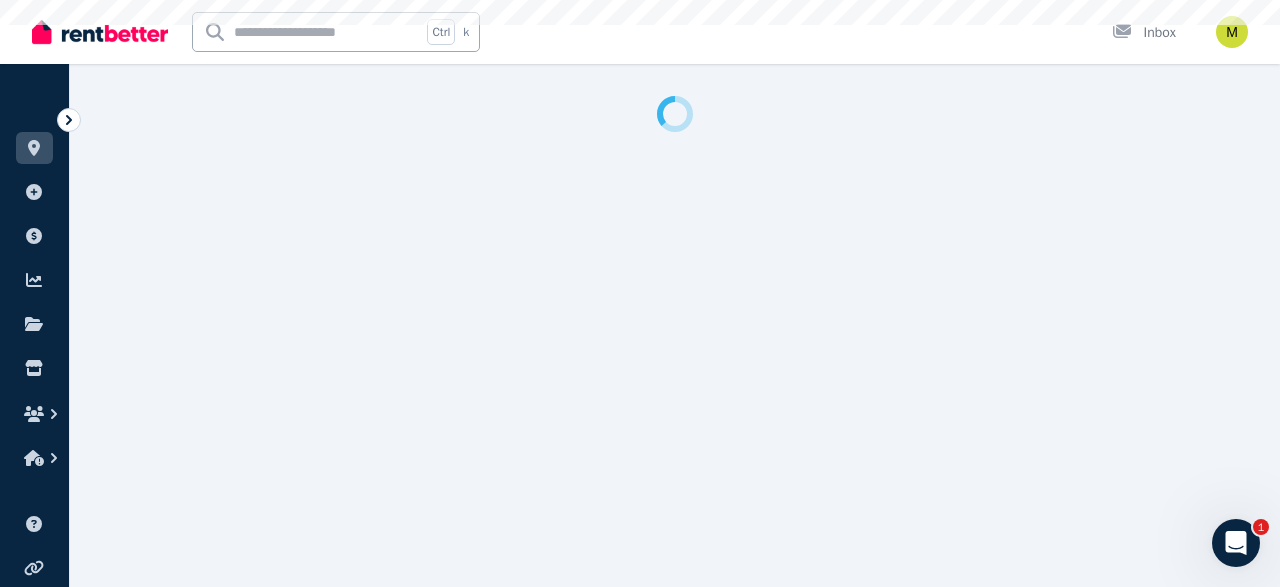 scroll, scrollTop: 0, scrollLeft: 0, axis: both 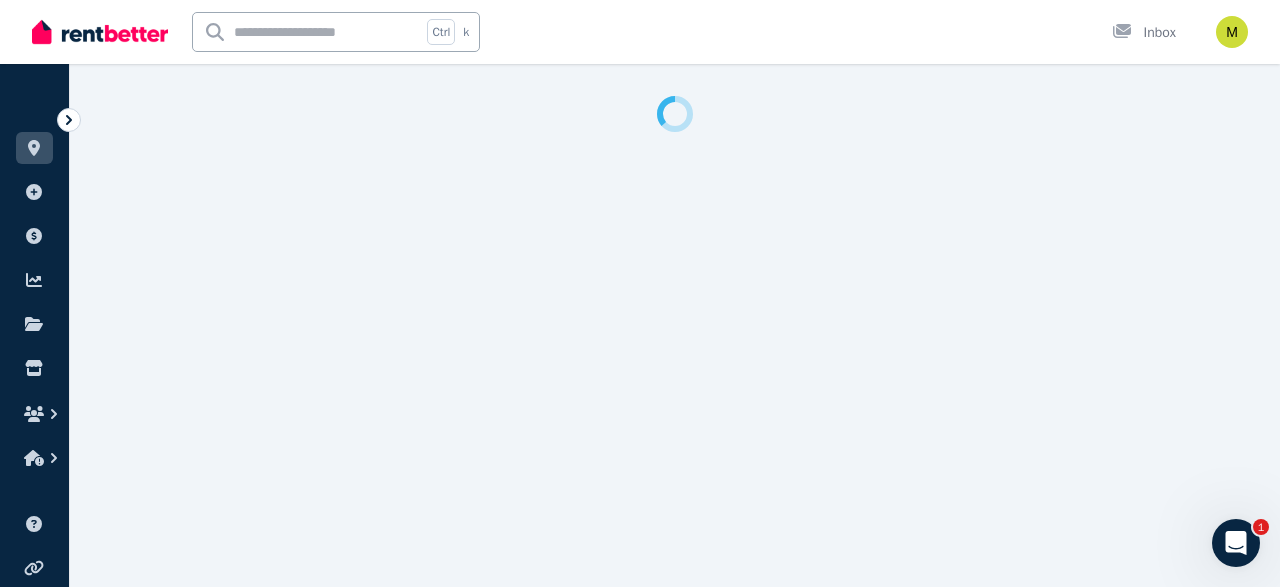 select on "***" 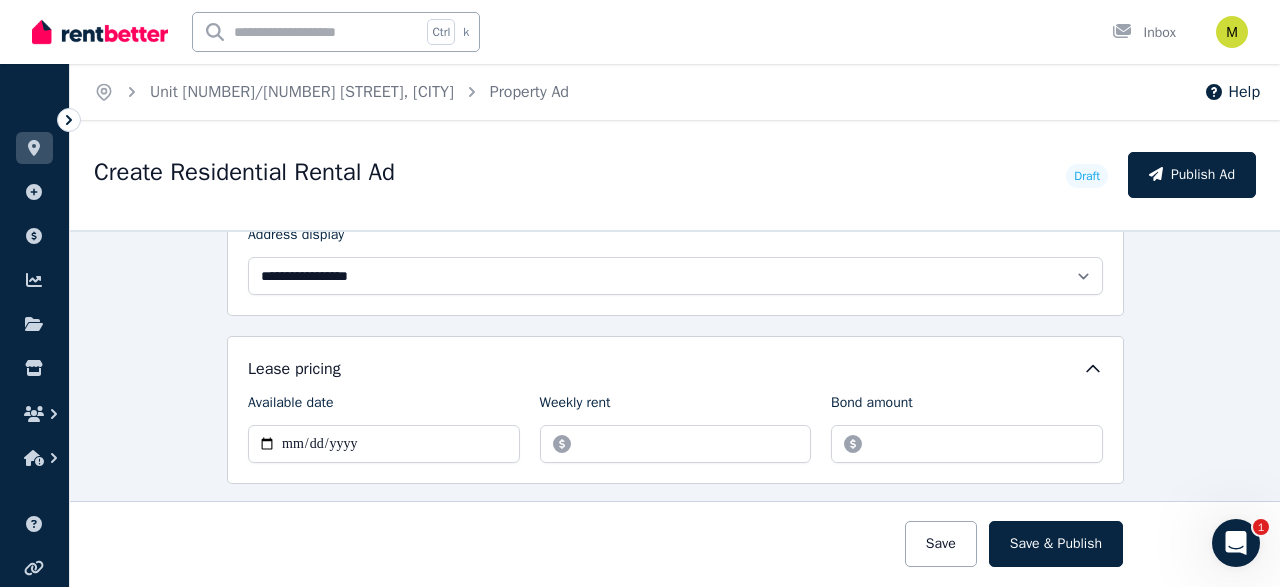 scroll, scrollTop: 544, scrollLeft: 0, axis: vertical 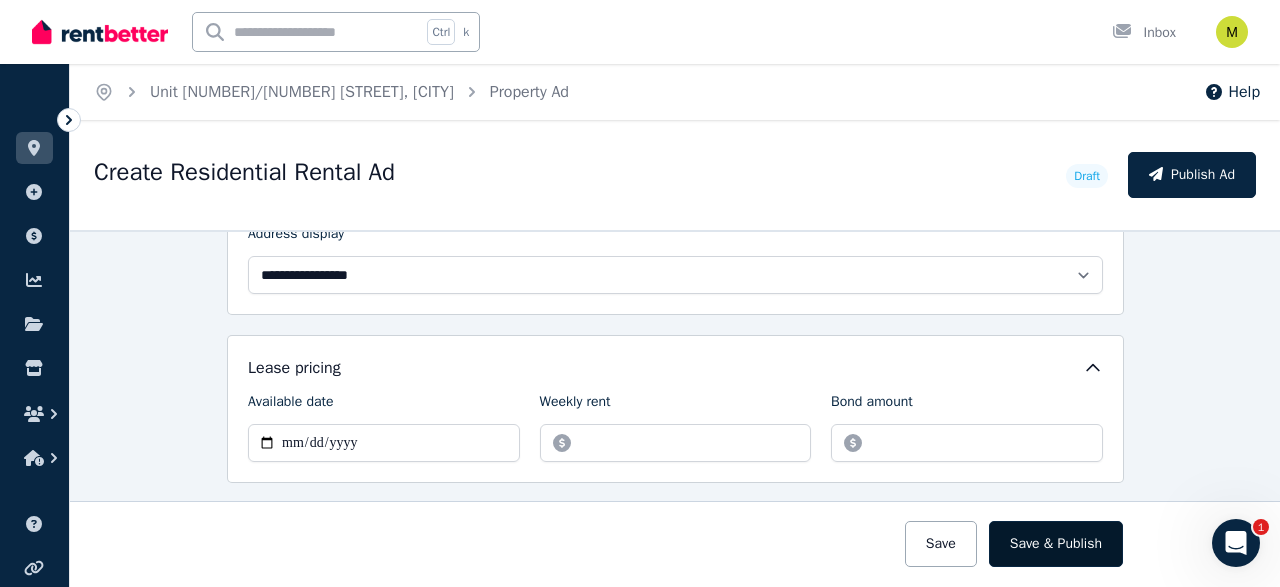click on "Save & Publish" at bounding box center (1056, 544) 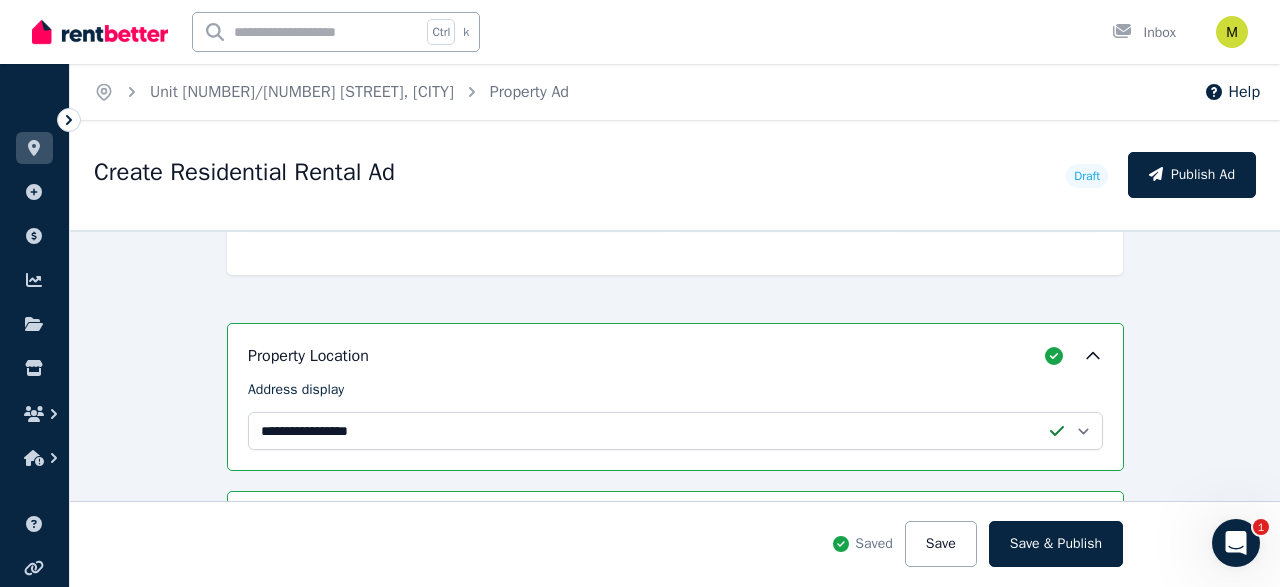 scroll, scrollTop: 700, scrollLeft: 0, axis: vertical 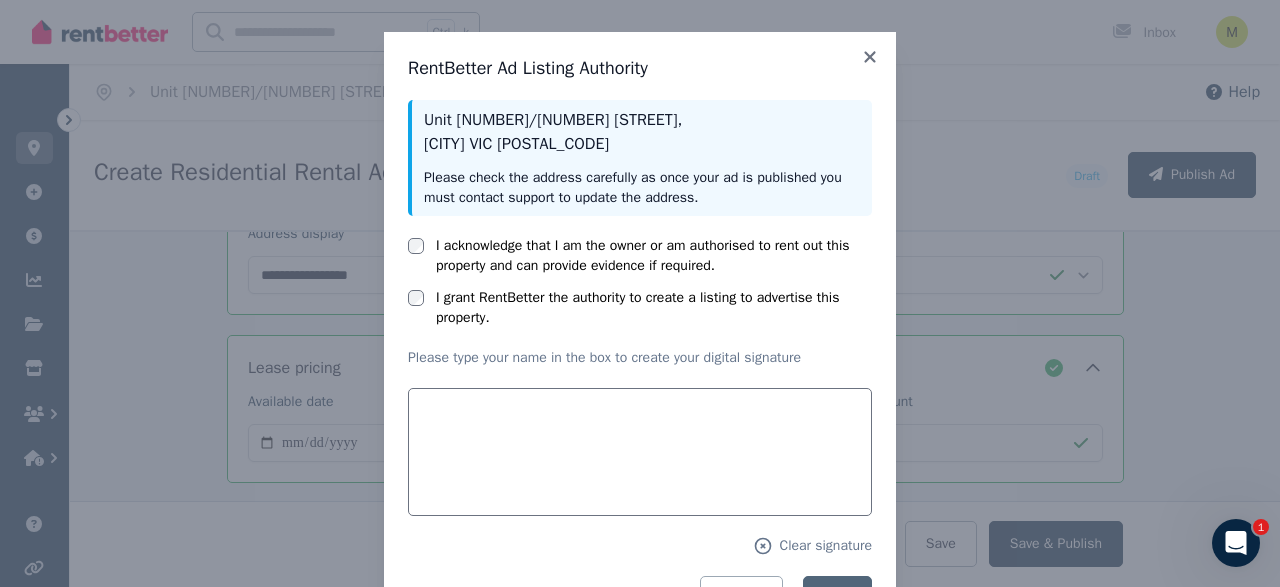 click on "I acknowledge that I am the owner or am authorised to rent out this property and can provide evidence if required." at bounding box center (654, 256) 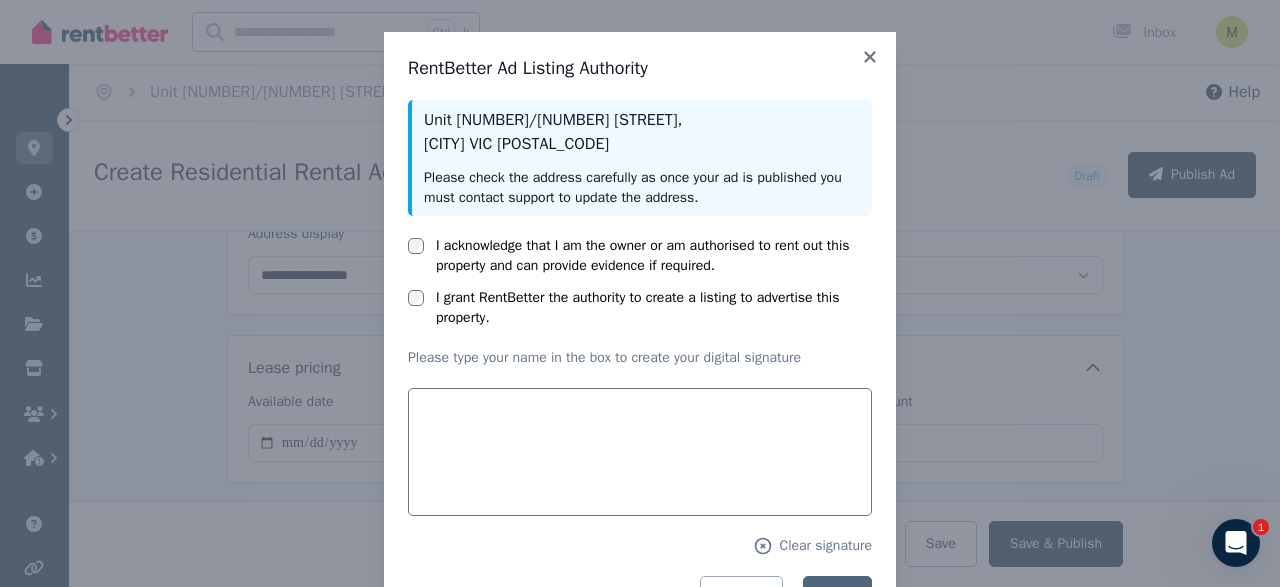 click on "I grant RentBetter the authority to create a listing to advertise this property." at bounding box center [654, 308] 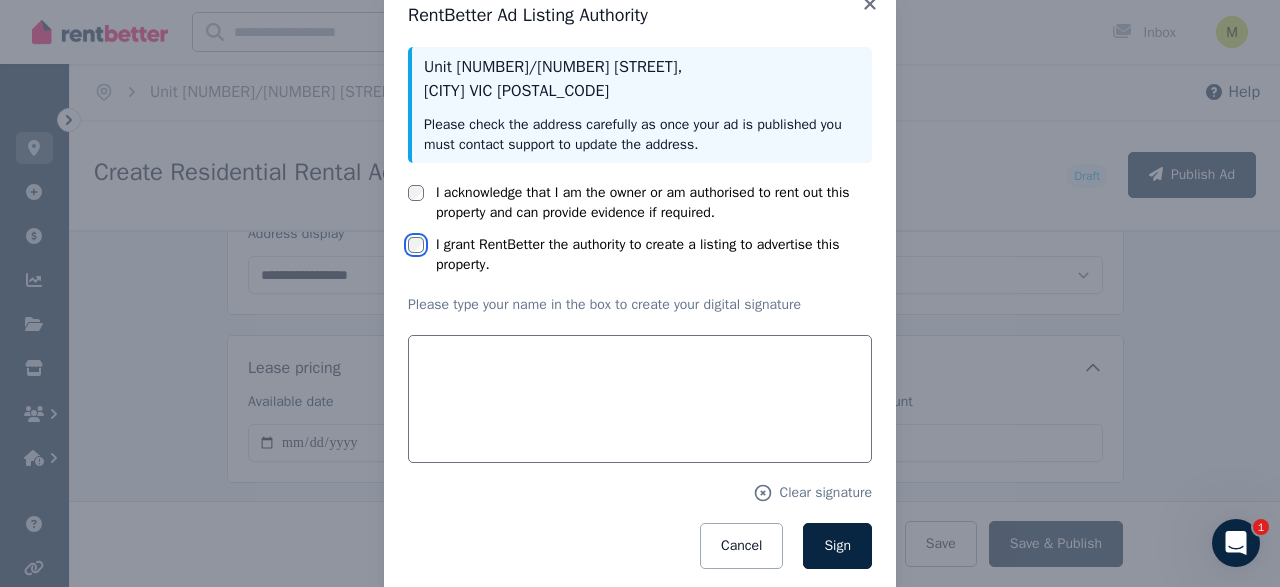 scroll, scrollTop: 60, scrollLeft: 0, axis: vertical 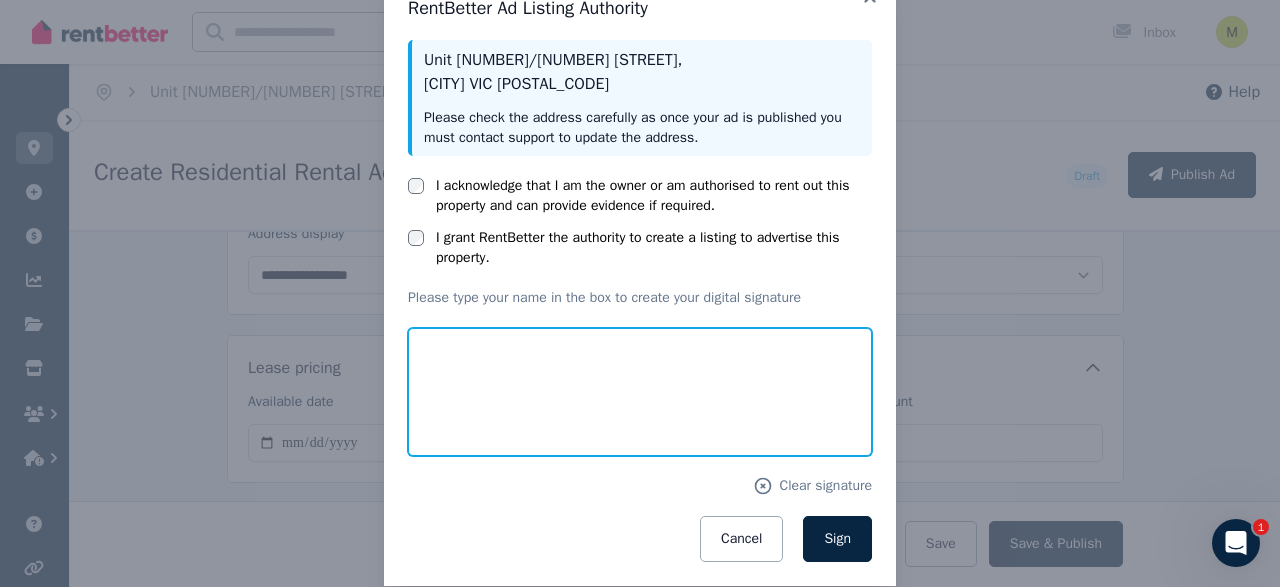 click at bounding box center (640, 392) 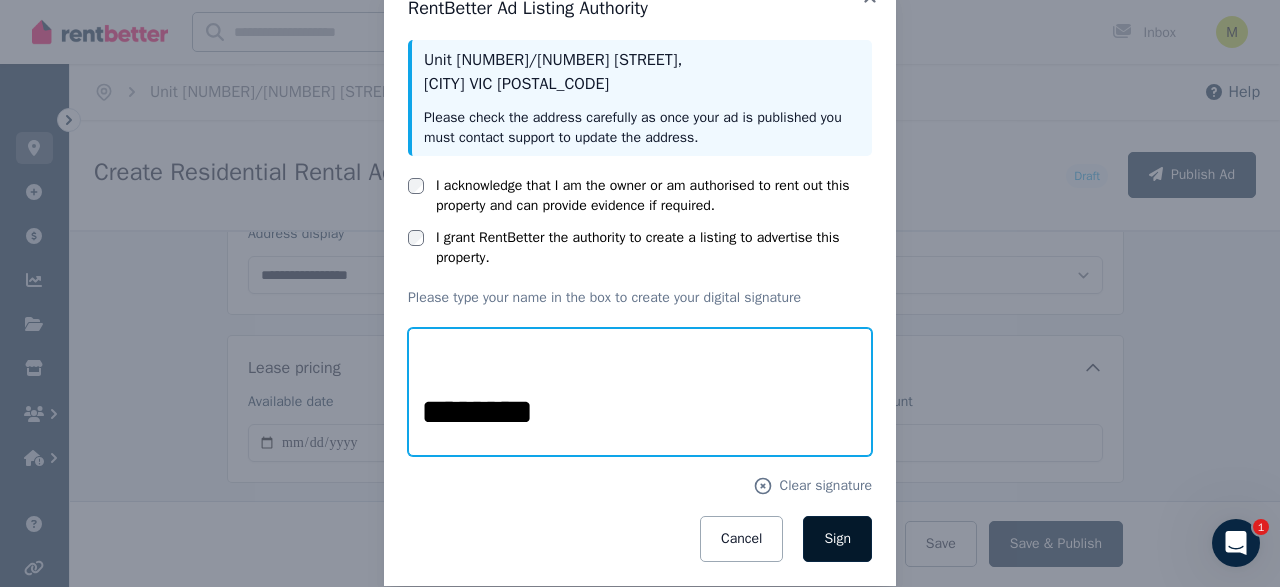 type on "********" 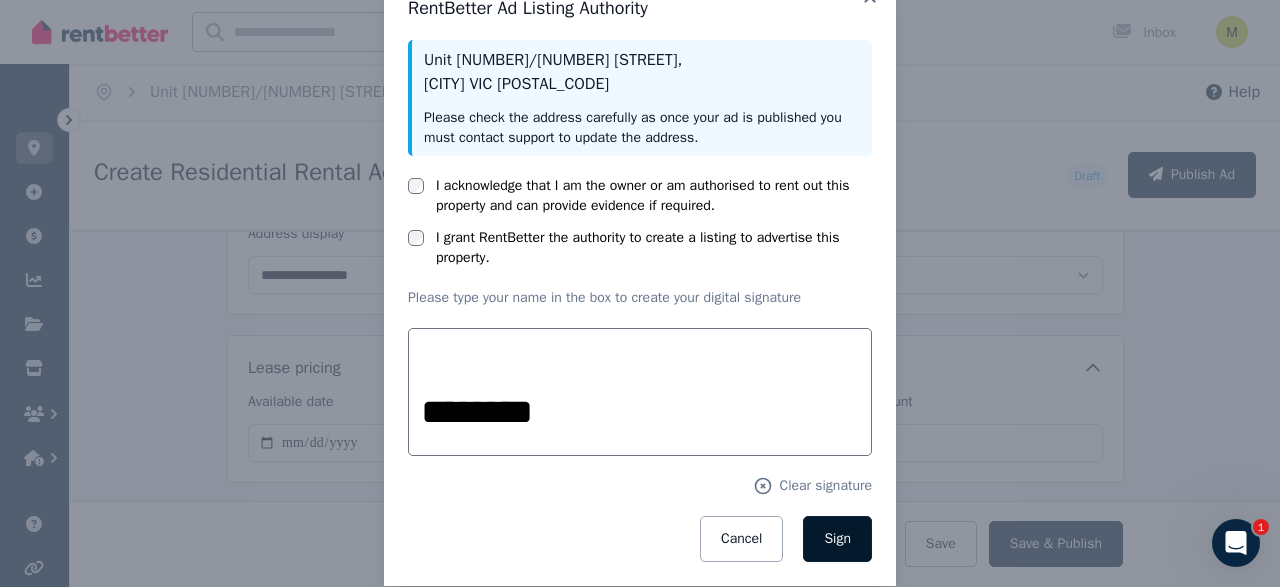 click on "Sign" at bounding box center (837, 538) 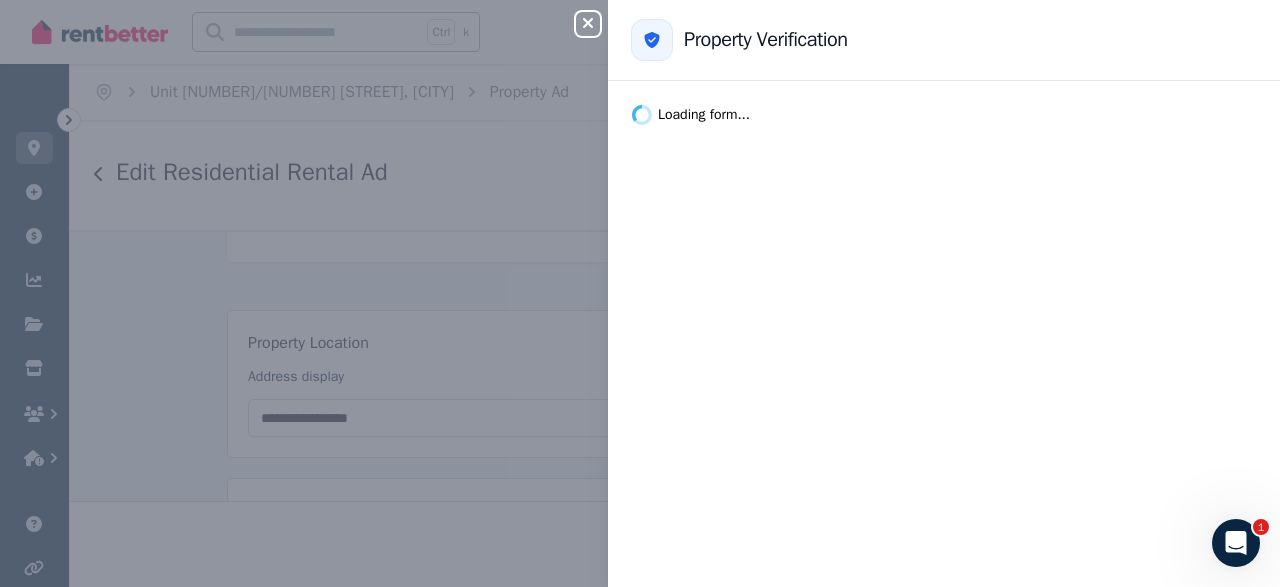 scroll, scrollTop: 840, scrollLeft: 0, axis: vertical 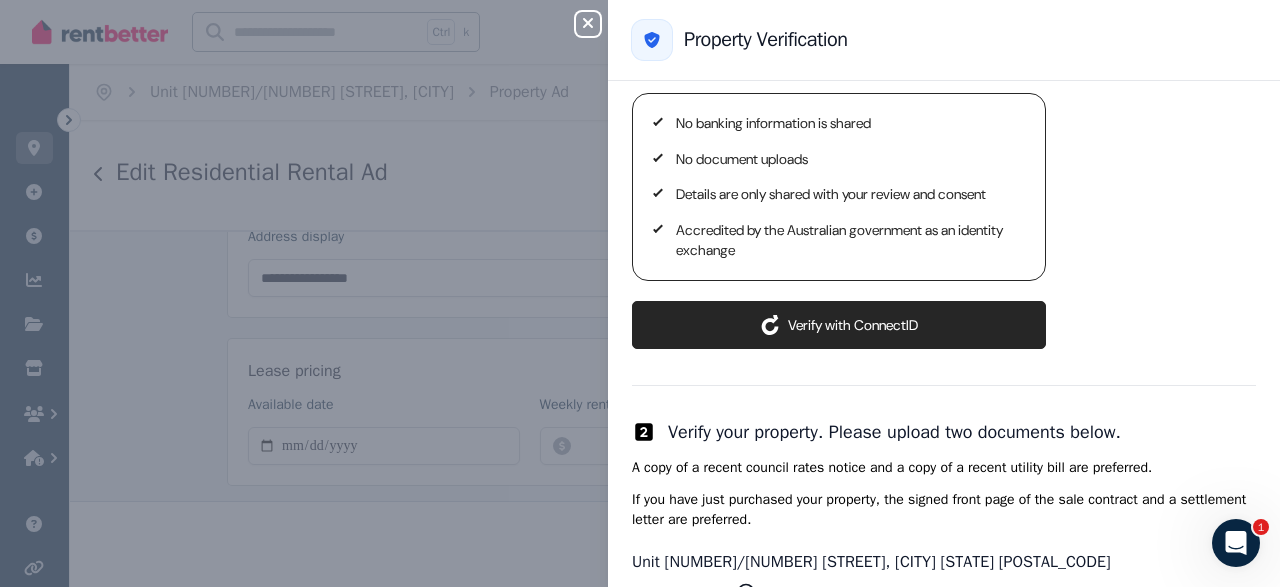 click on "Verify with ConnectID" at bounding box center [839, 325] 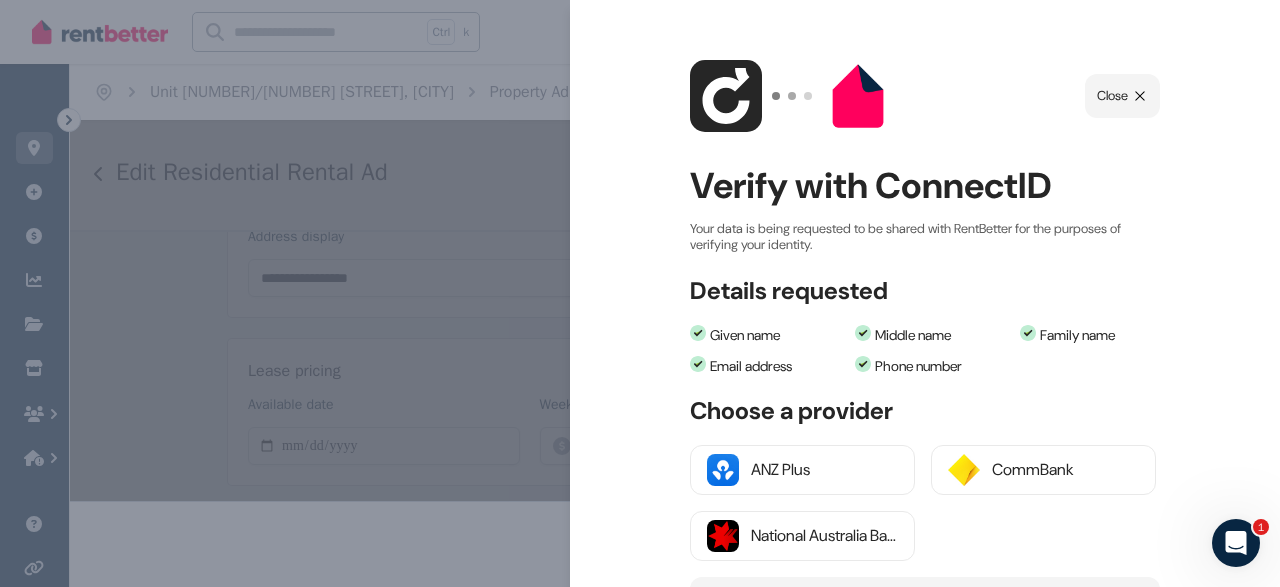 scroll, scrollTop: 840, scrollLeft: 0, axis: vertical 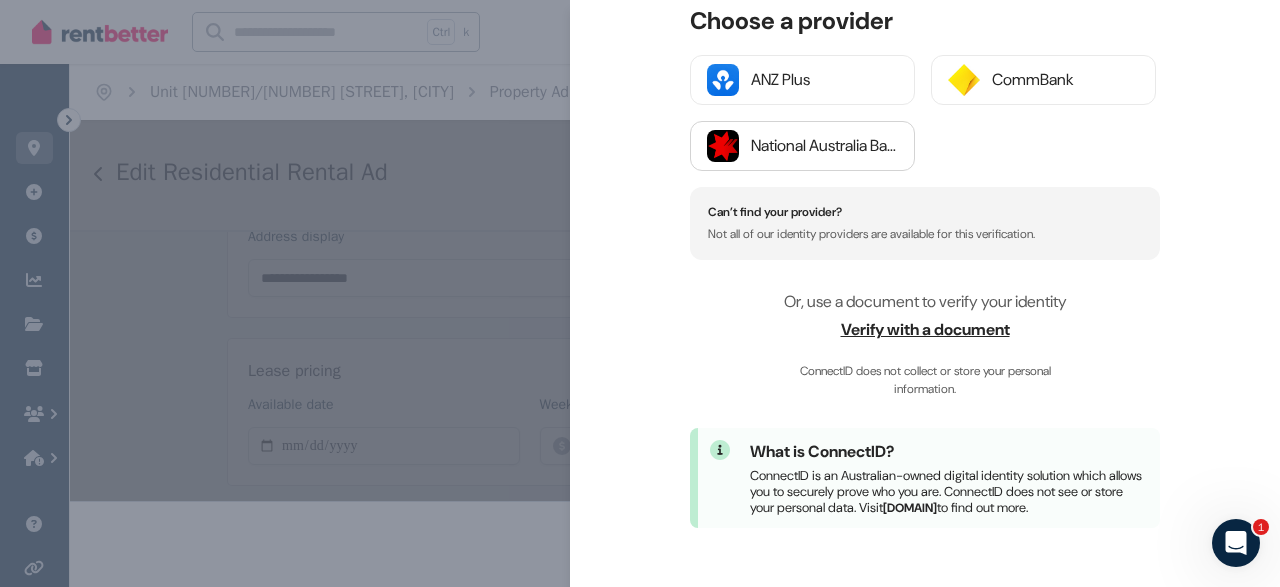 click on "National Australia Bank" at bounding box center (824, 146) 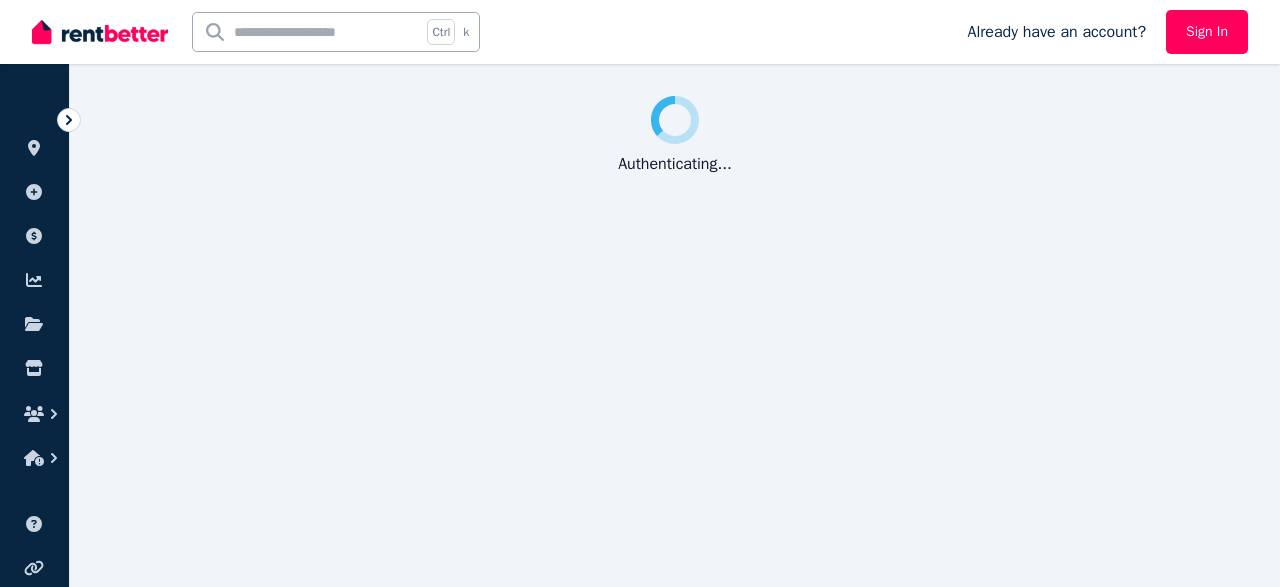 scroll, scrollTop: 0, scrollLeft: 0, axis: both 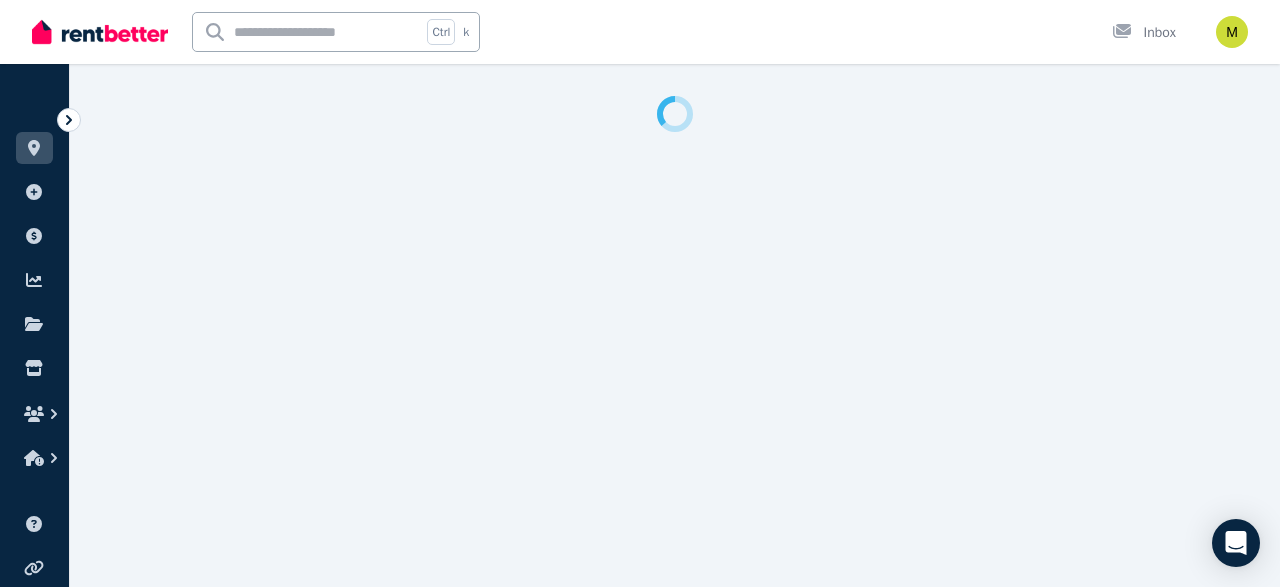 select on "***" 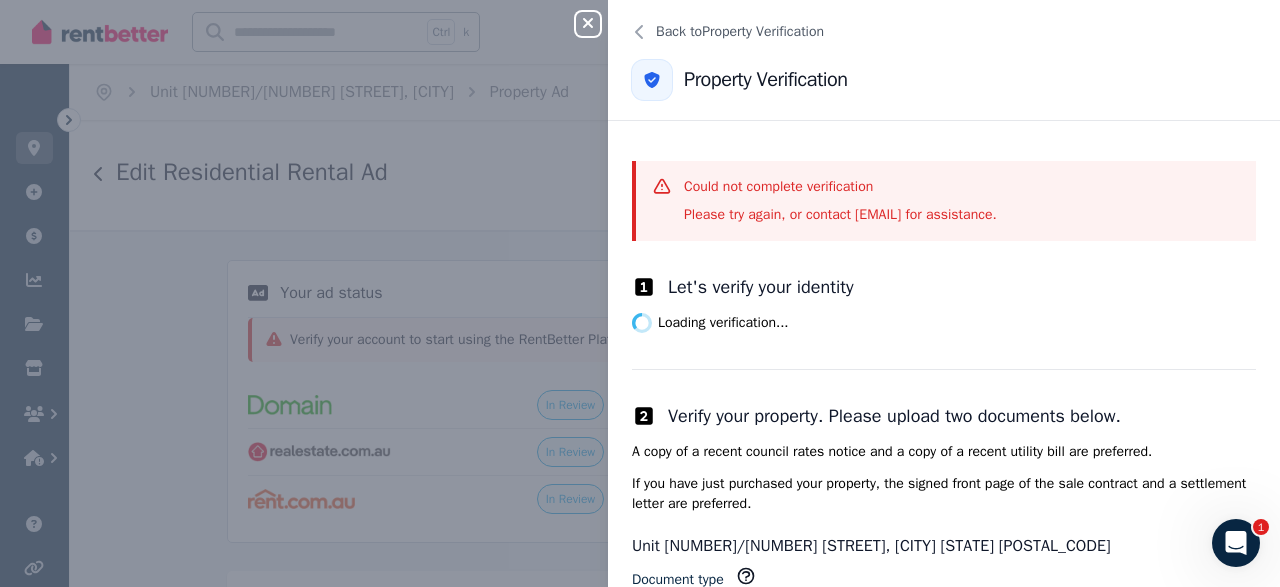 scroll, scrollTop: 0, scrollLeft: 0, axis: both 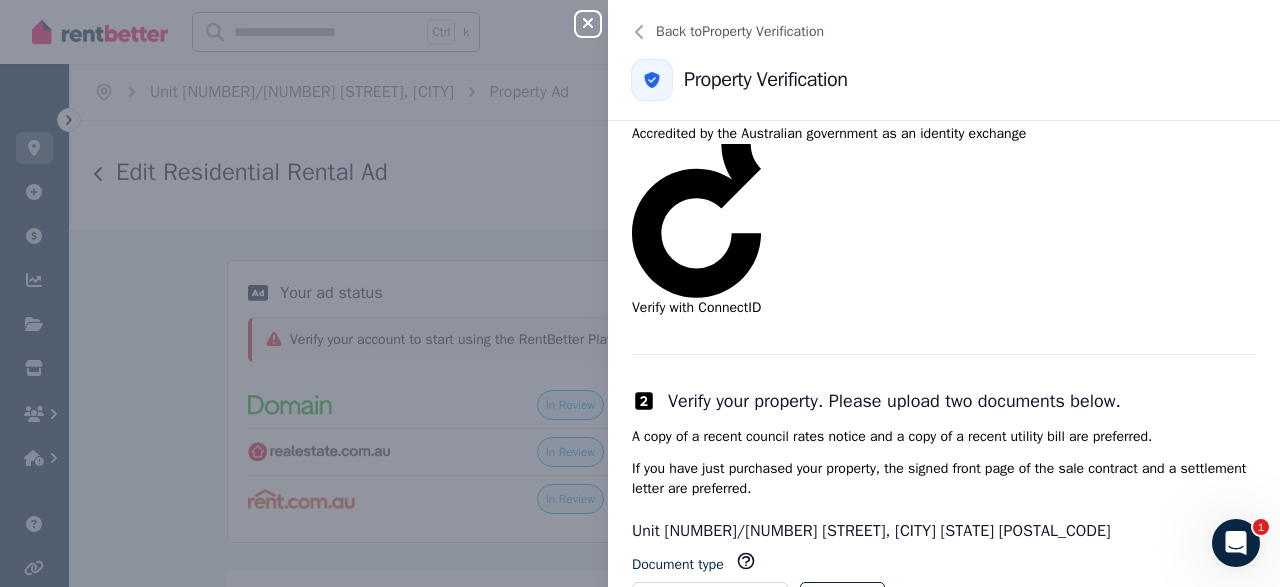 click on "Verify with ConnectID" at bounding box center (696, 231) 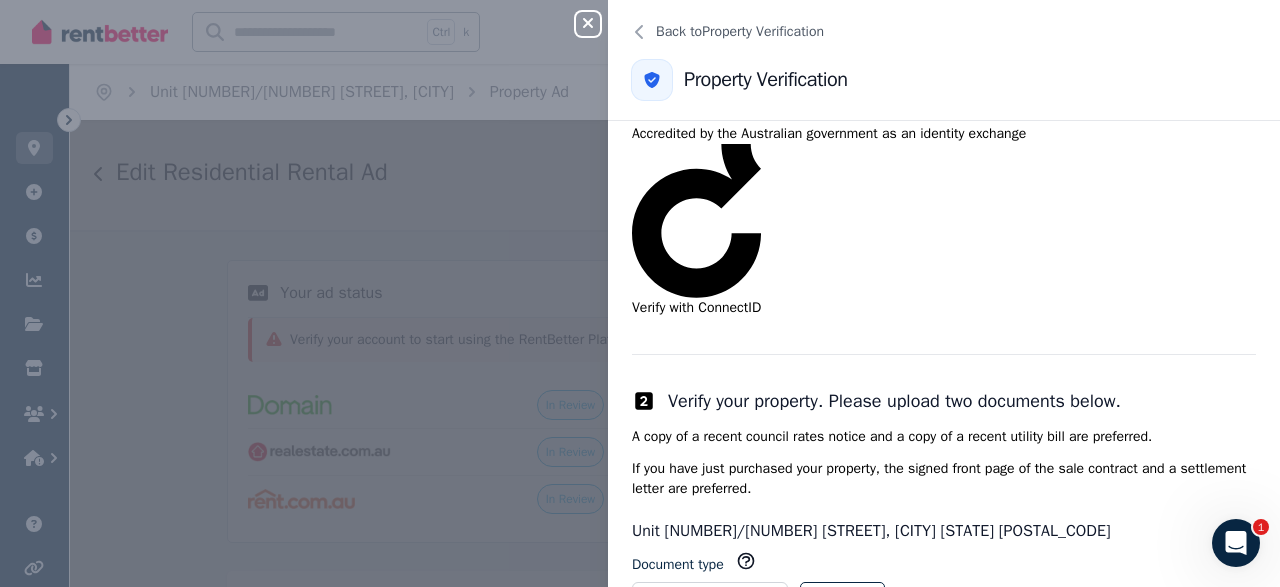 scroll, scrollTop: 269, scrollLeft: 0, axis: vertical 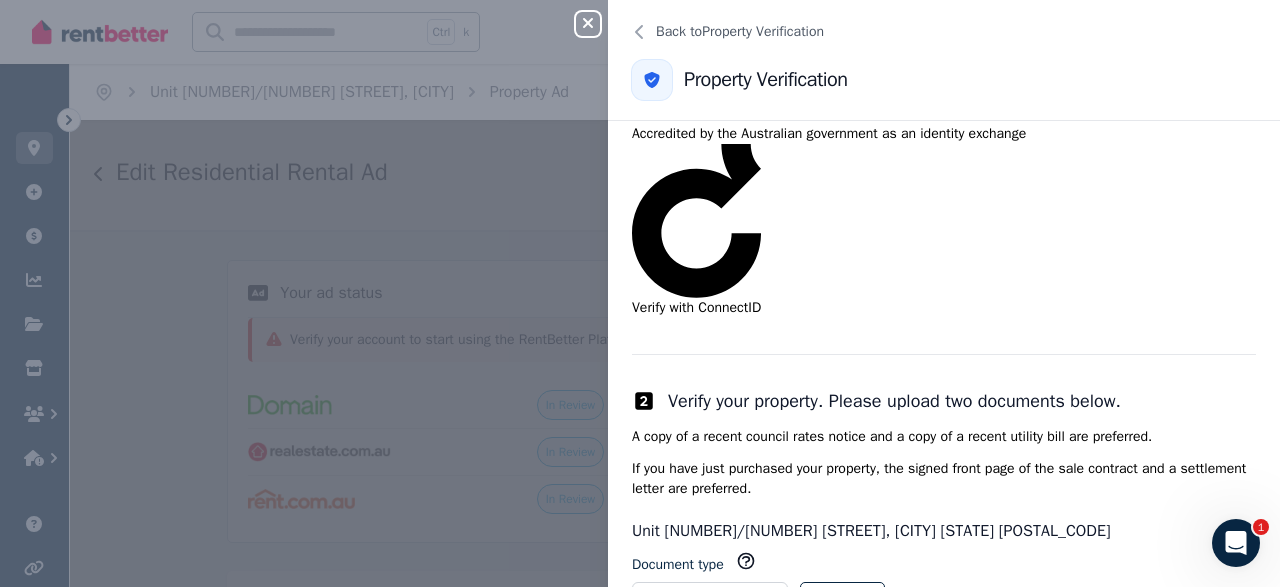 click on "CommBank" at bounding box center [50, 3553] 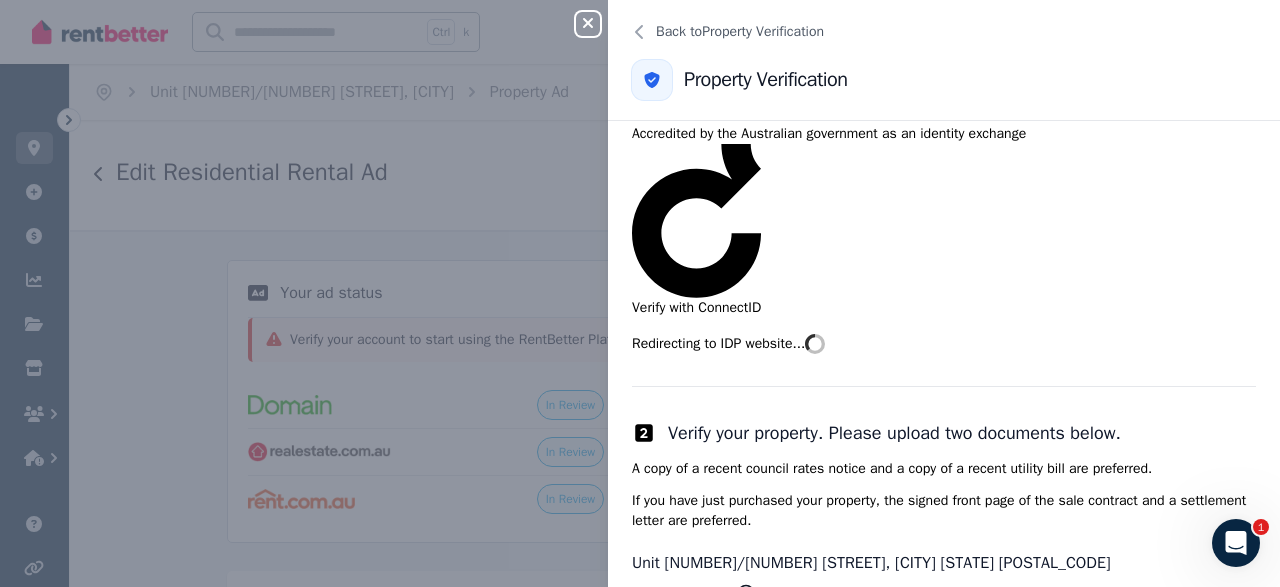 scroll, scrollTop: 254, scrollLeft: 0, axis: vertical 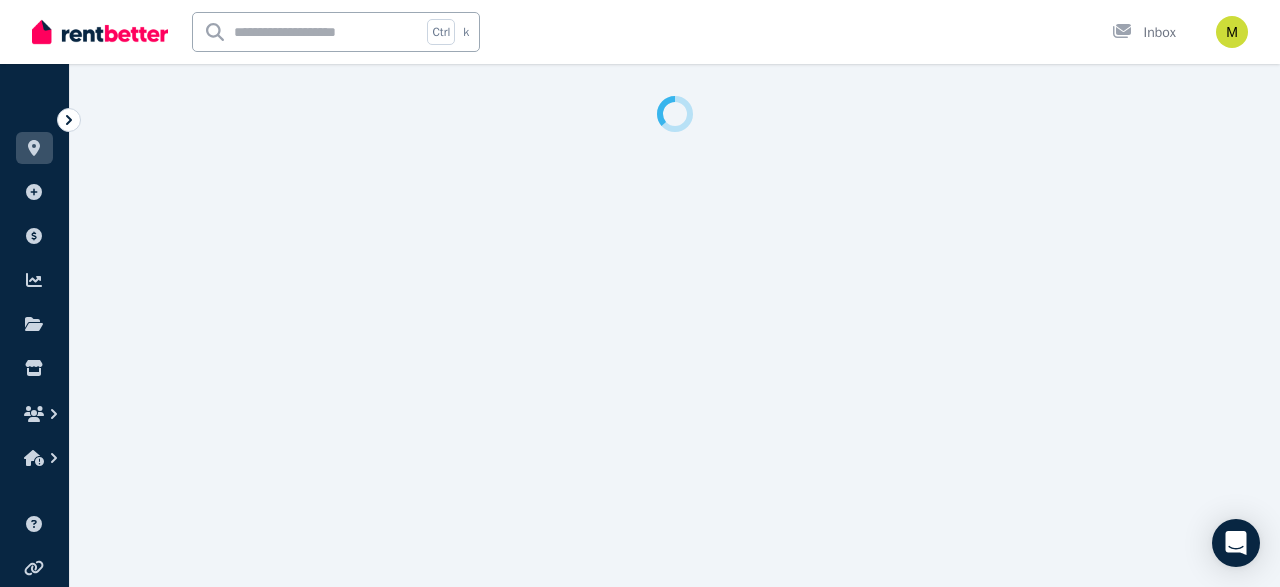 select on "***" 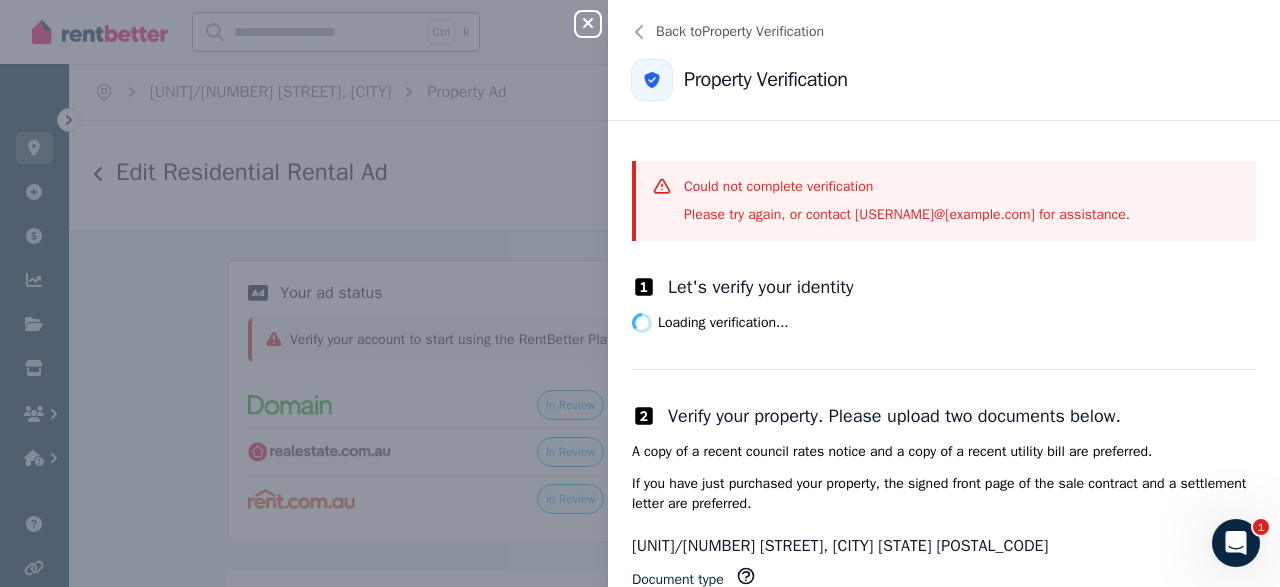 scroll, scrollTop: 0, scrollLeft: 0, axis: both 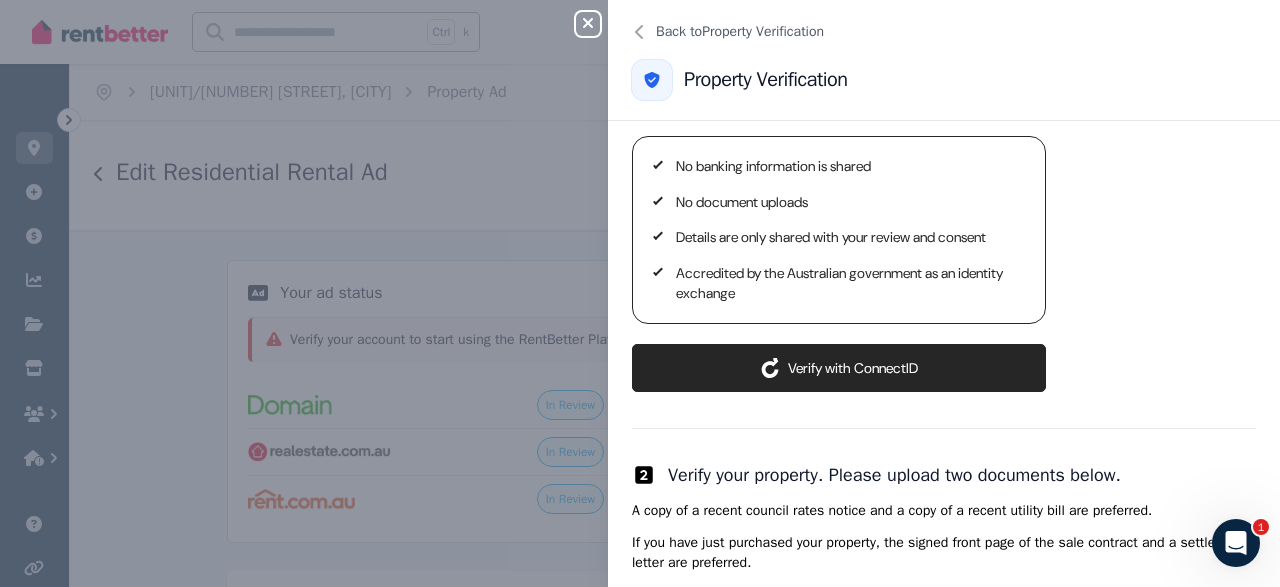 click on "Verify with ConnectID" at bounding box center (839, 368) 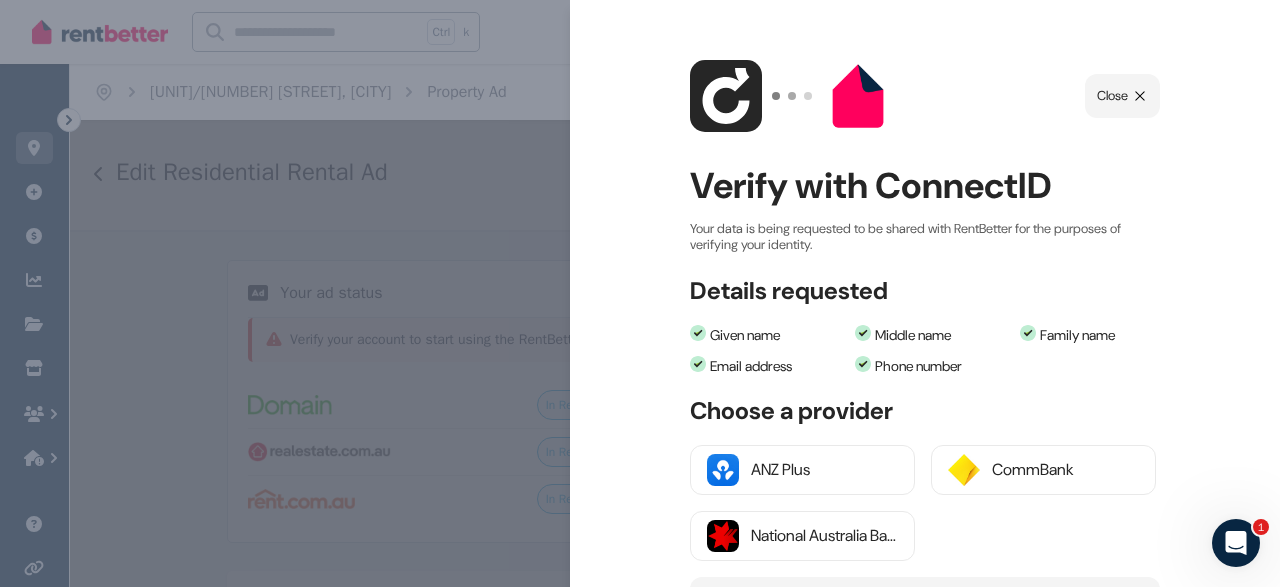 scroll, scrollTop: 236, scrollLeft: 0, axis: vertical 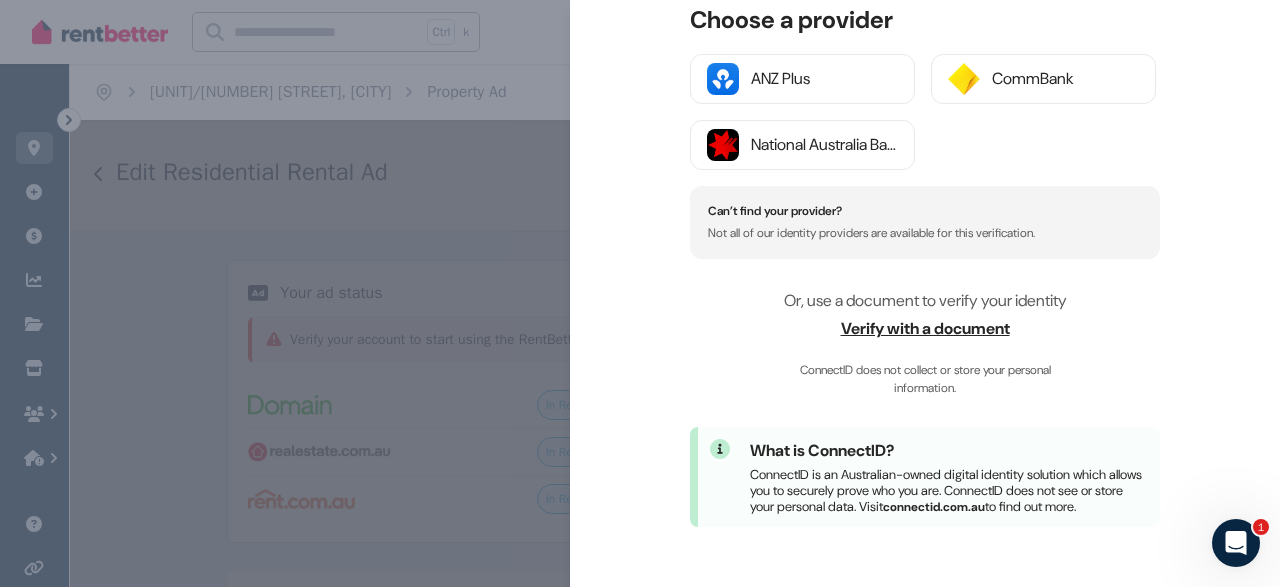 click on "Verify with a document" at bounding box center (925, 329) 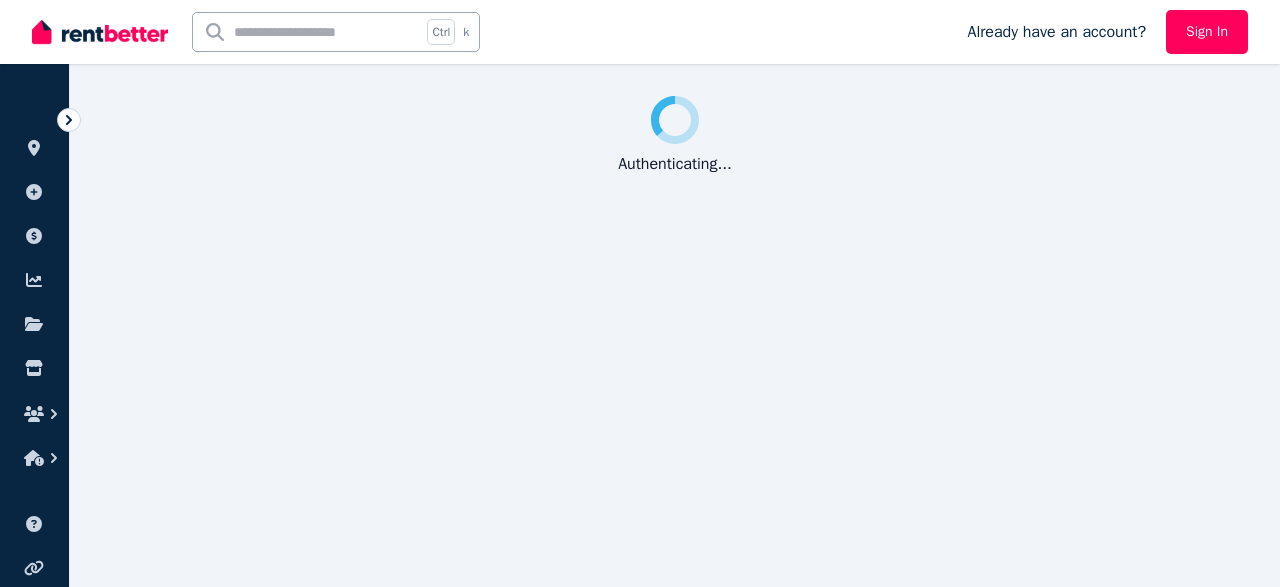 scroll, scrollTop: 0, scrollLeft: 0, axis: both 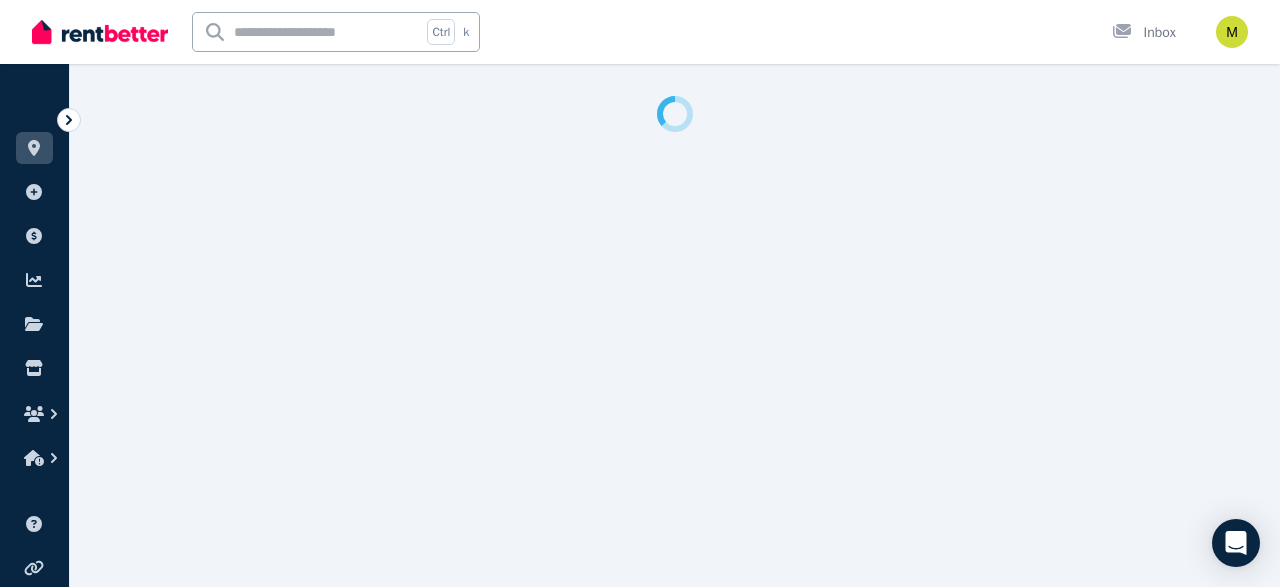 select on "***" 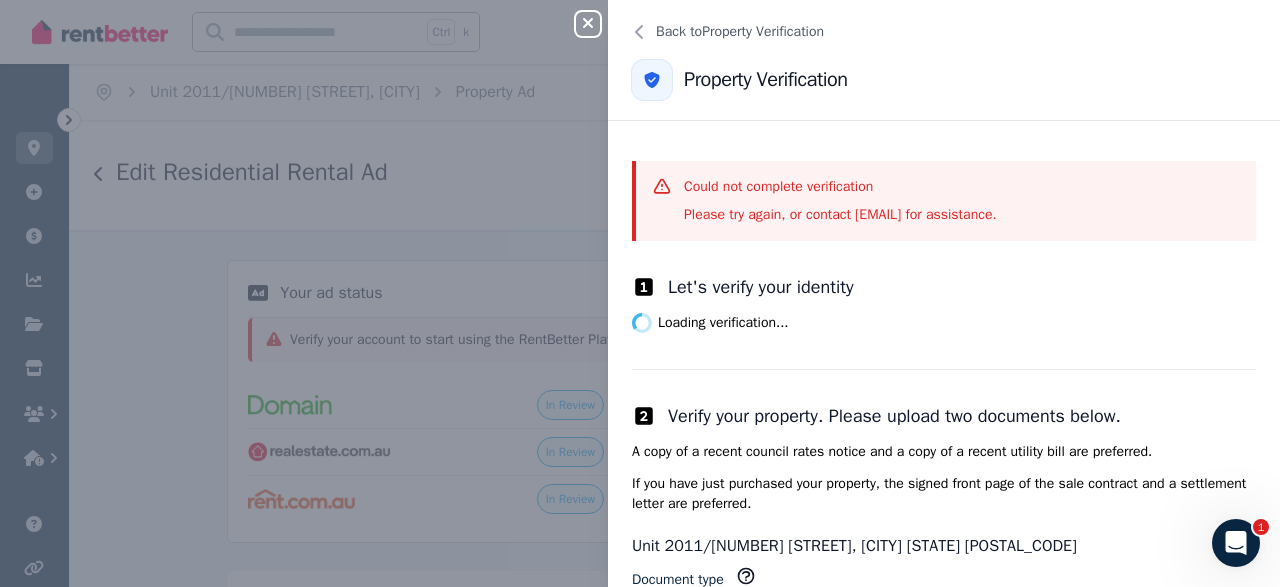 scroll, scrollTop: 0, scrollLeft: 0, axis: both 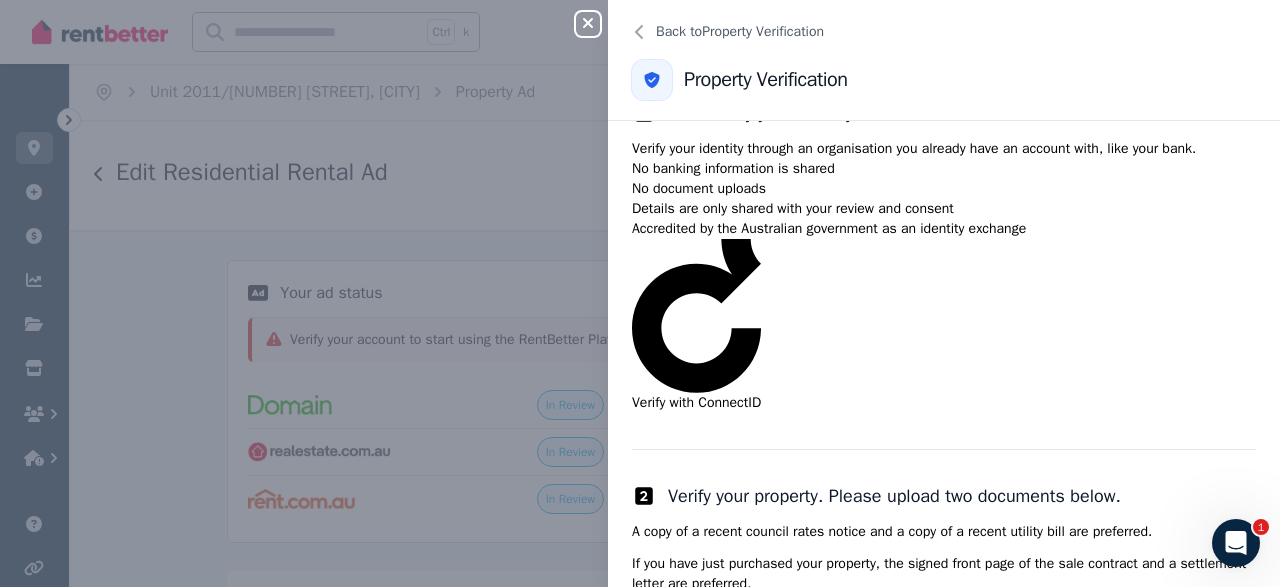 click on "Verify with ConnectID" at bounding box center (696, 326) 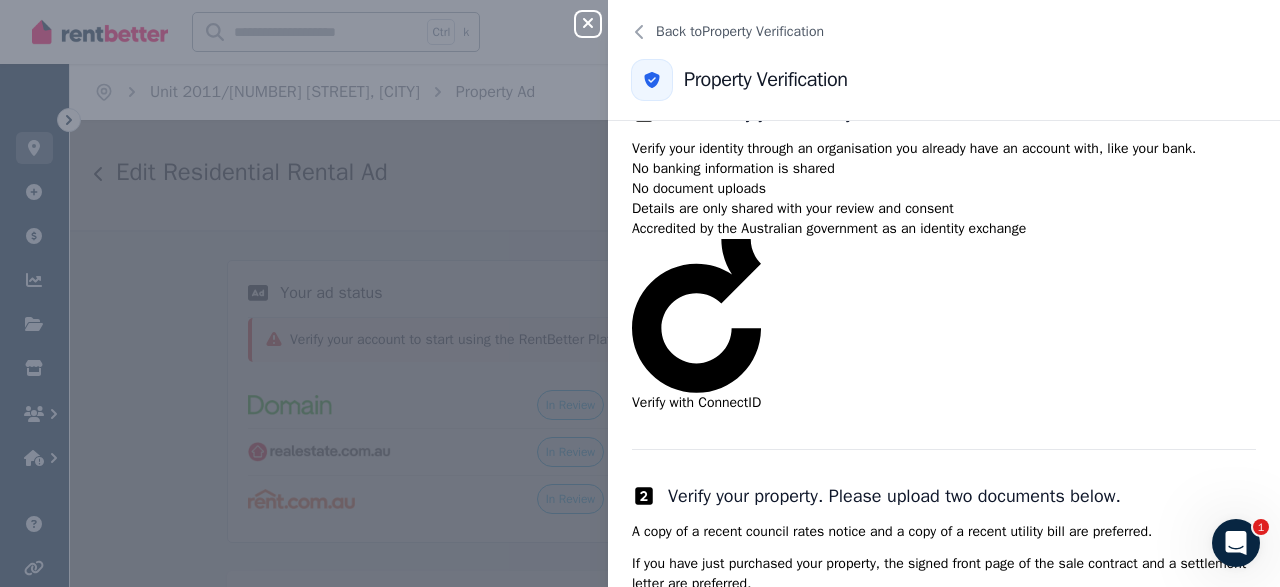 scroll, scrollTop: 174, scrollLeft: 0, axis: vertical 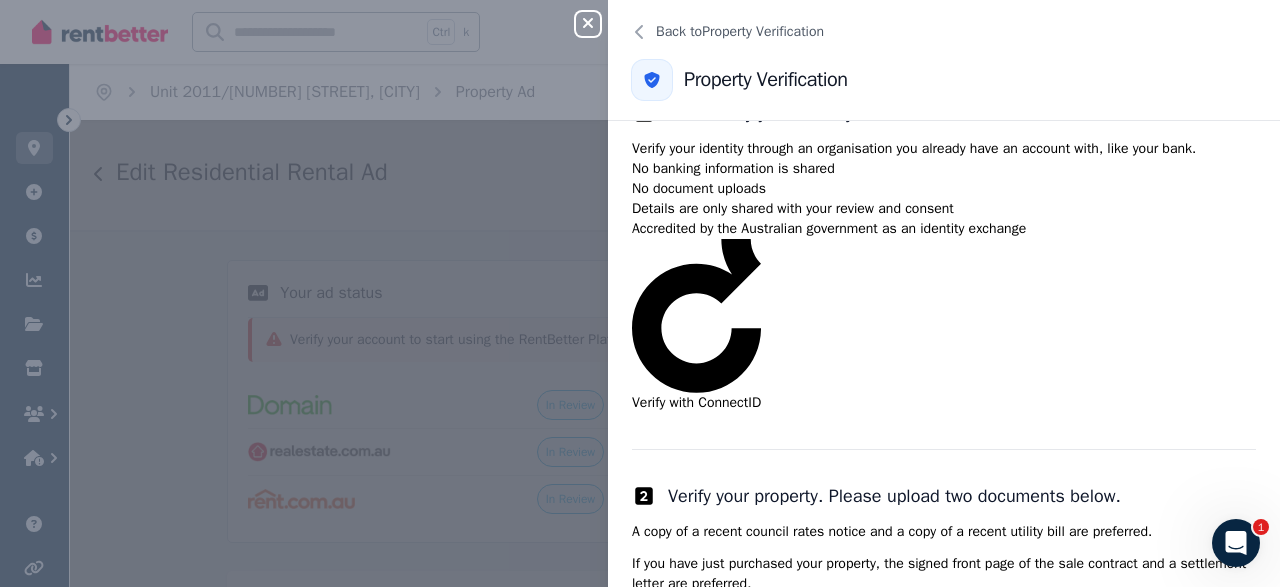 click on "Verify with a document" at bounding box center [366, 4149] 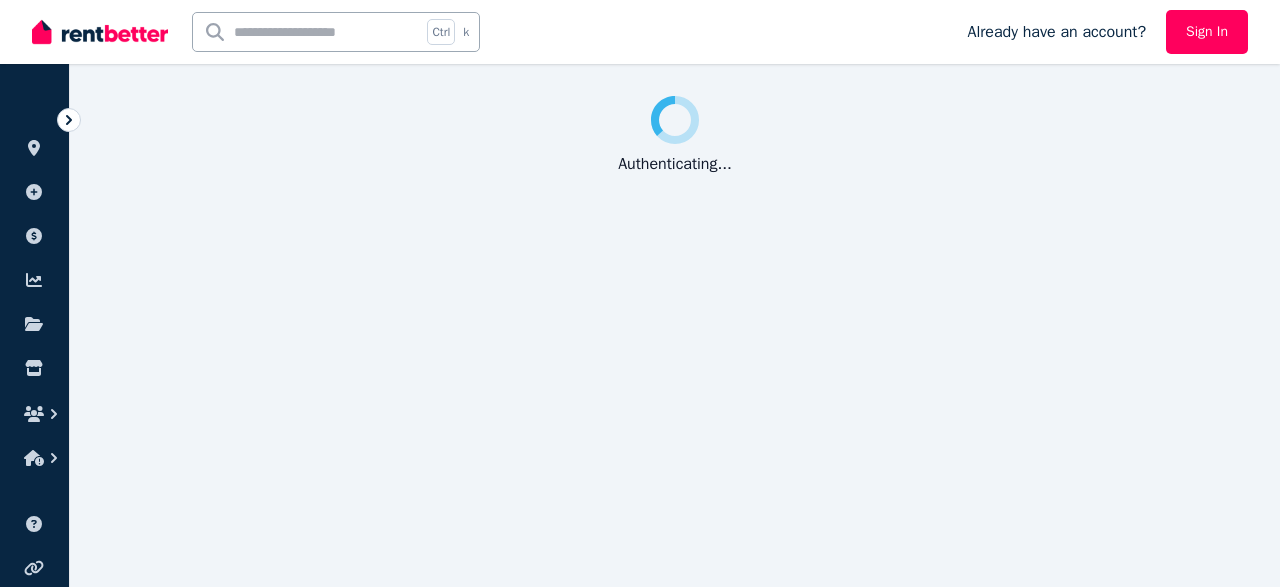 scroll, scrollTop: 0, scrollLeft: 0, axis: both 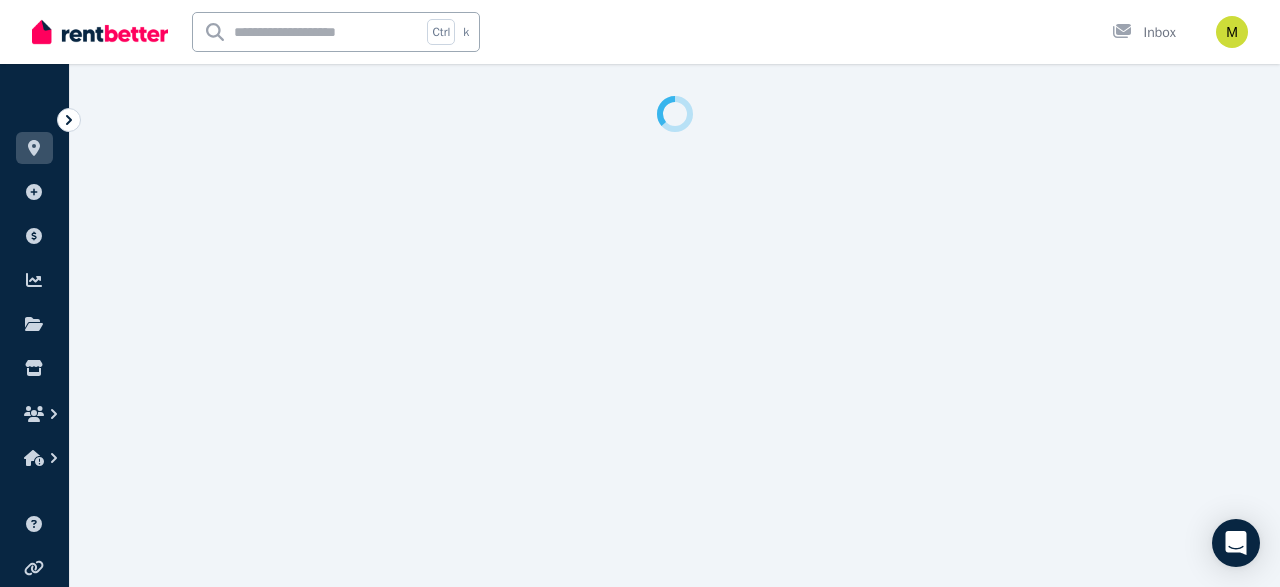 select on "***" 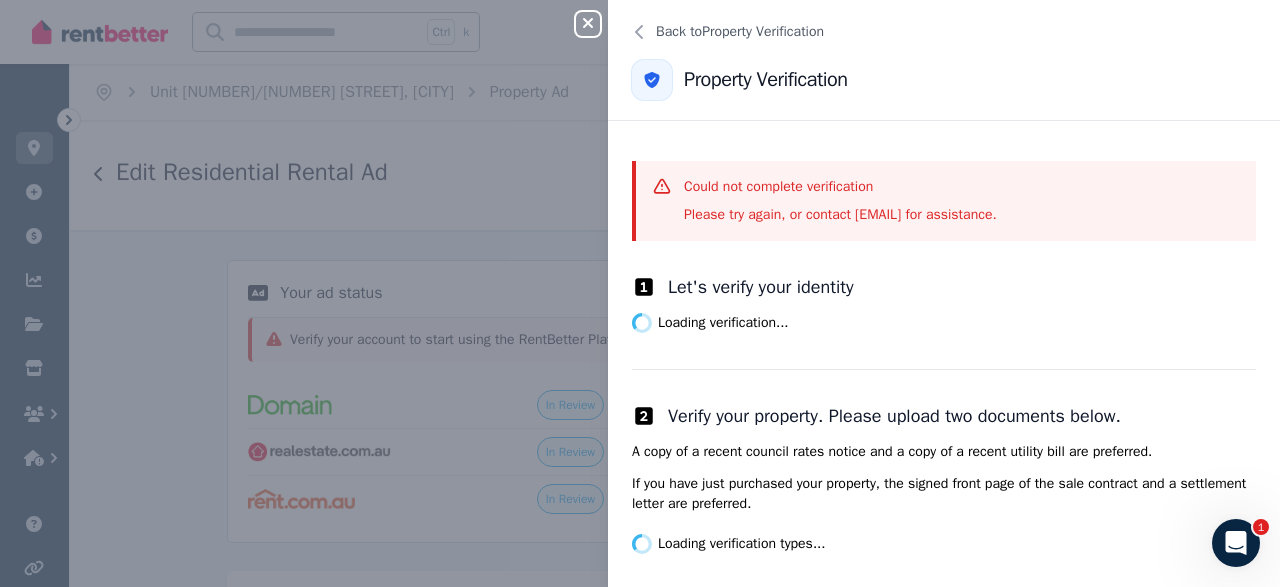 scroll, scrollTop: 0, scrollLeft: 0, axis: both 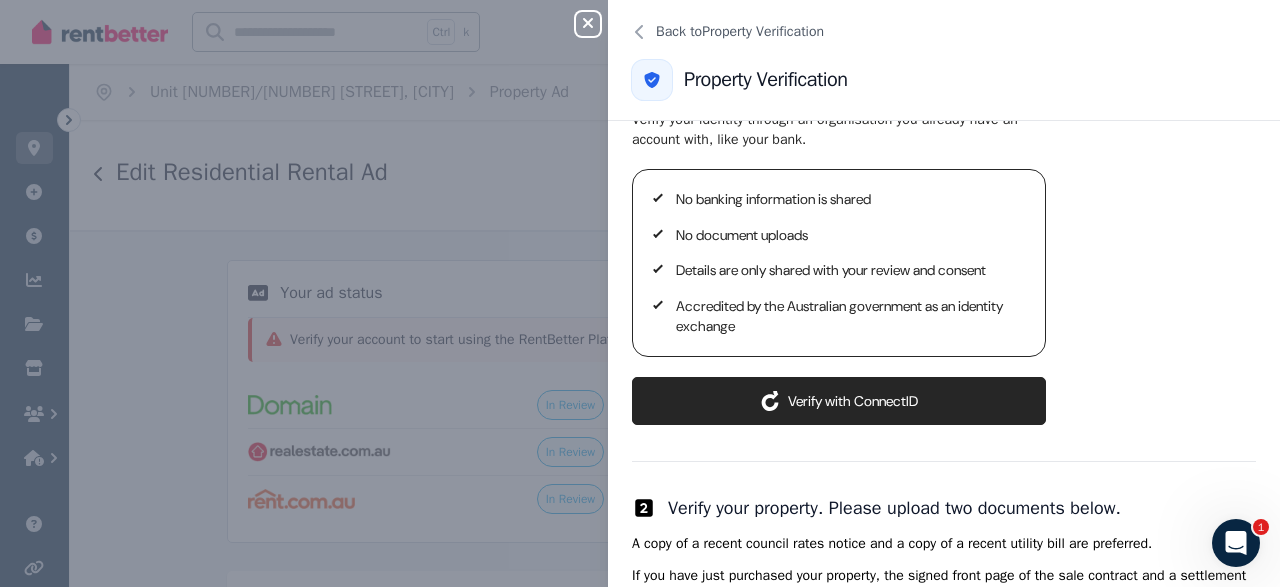 click on "Verify with ConnectID" at bounding box center [839, 401] 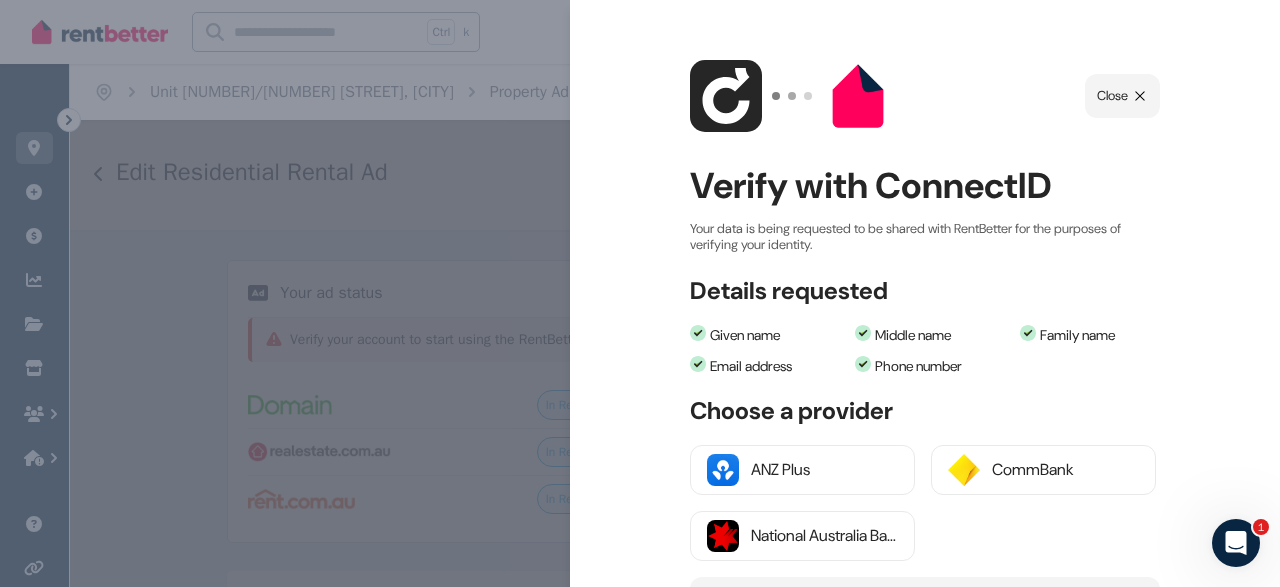 scroll, scrollTop: 405, scrollLeft: 0, axis: vertical 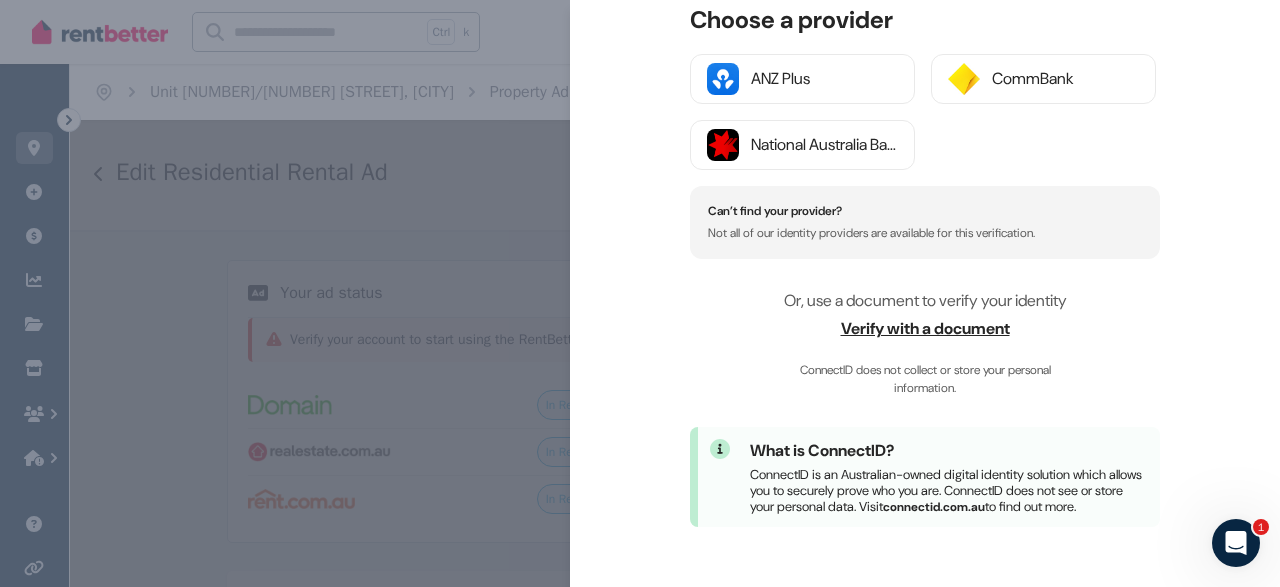 click on "Verify with a document" at bounding box center [925, 329] 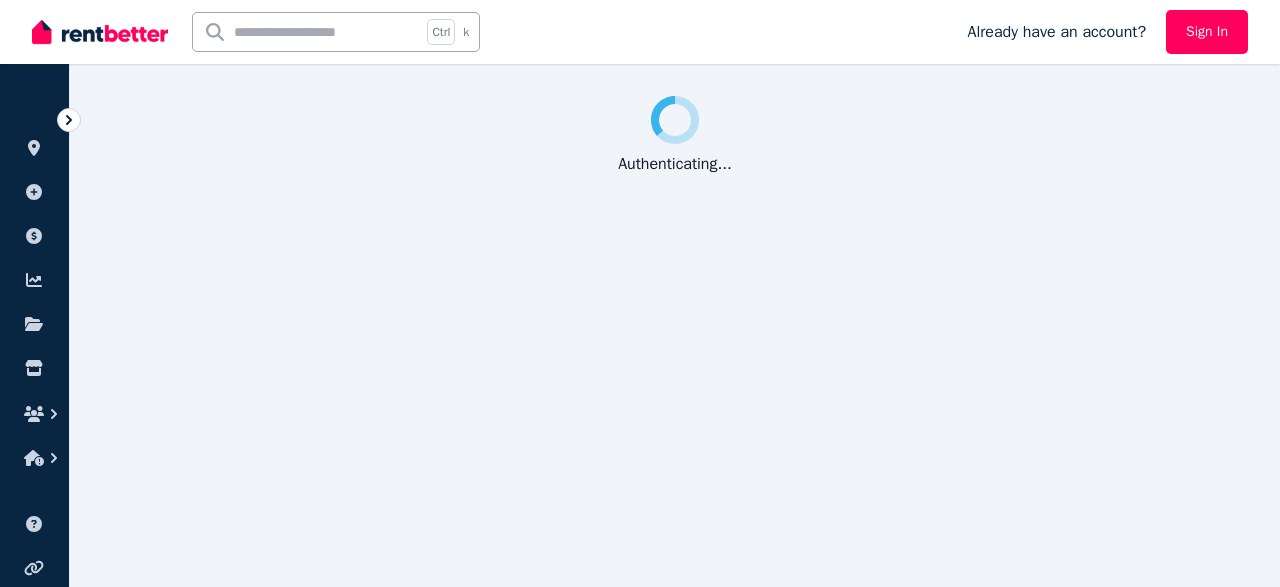 scroll, scrollTop: 0, scrollLeft: 0, axis: both 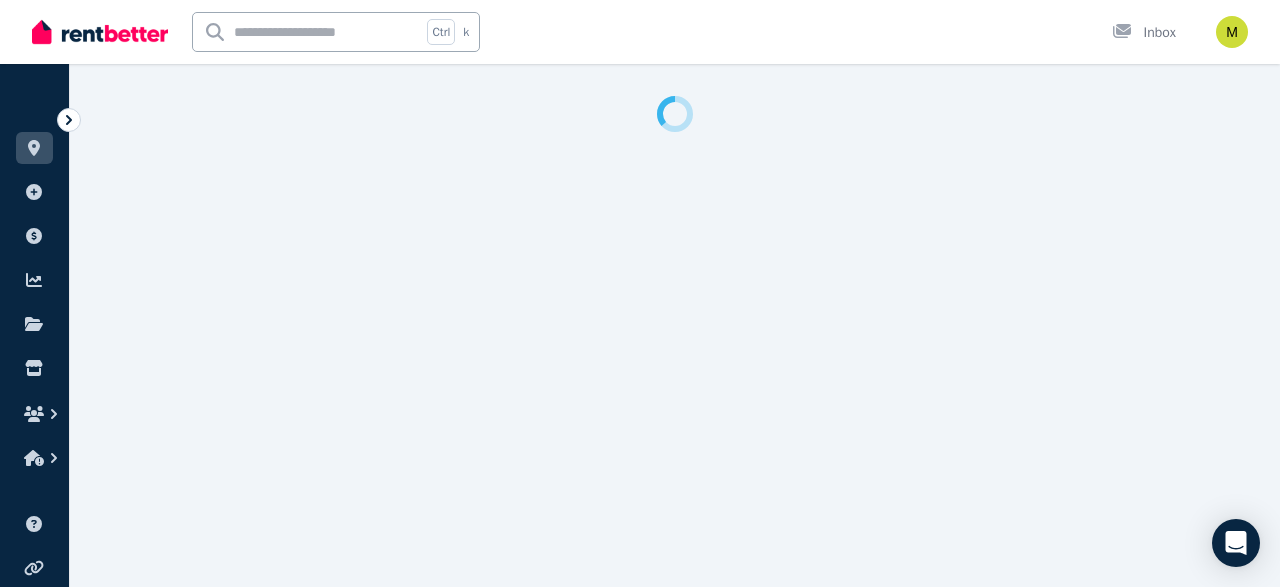 select on "***" 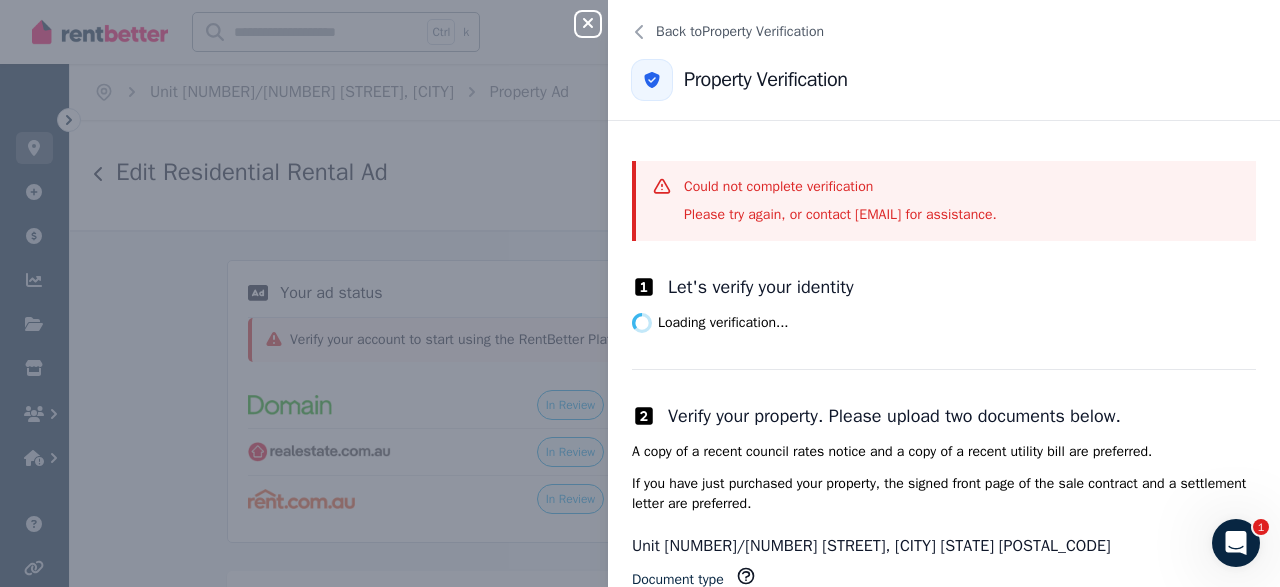 scroll, scrollTop: 0, scrollLeft: 0, axis: both 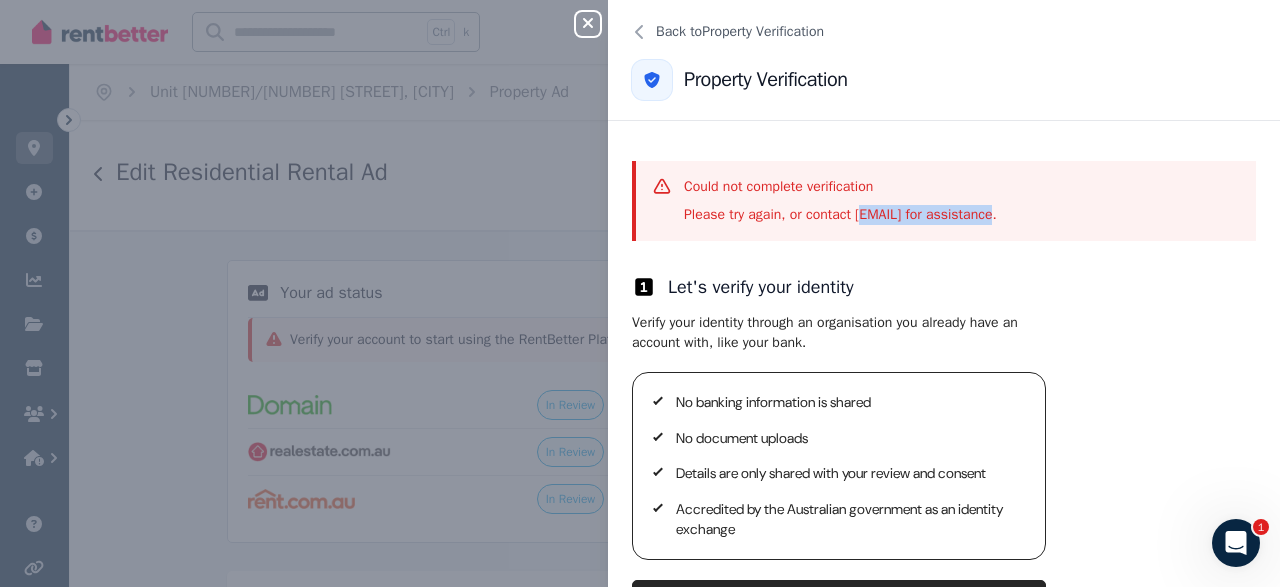 drag, startPoint x: 857, startPoint y: 213, endPoint x: 999, endPoint y: 214, distance: 142.00352 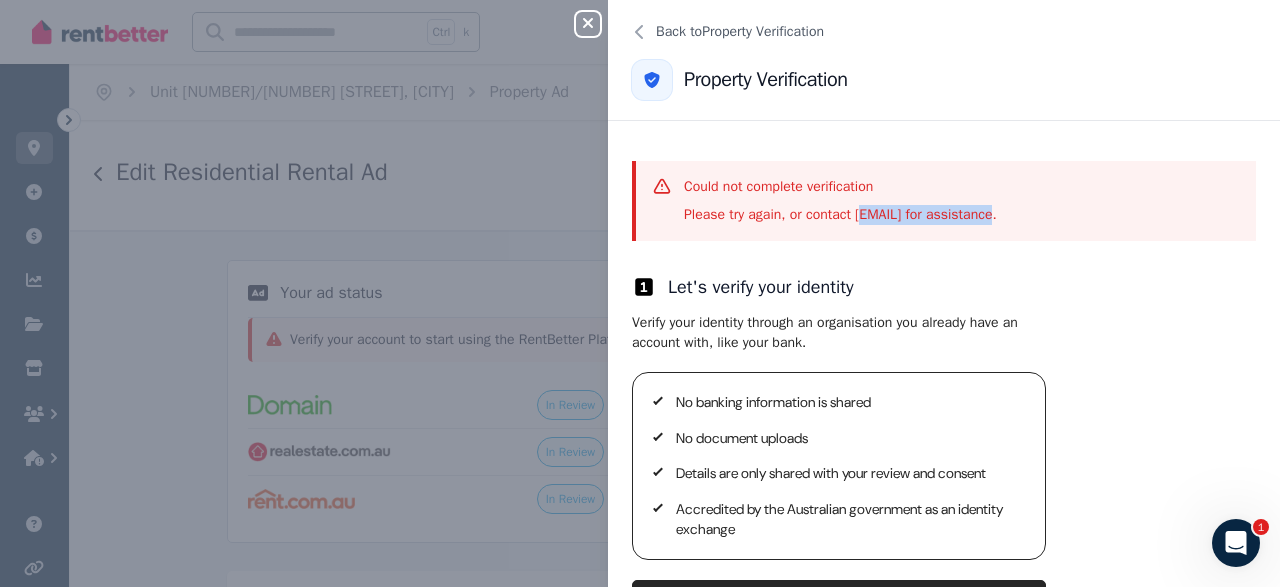 click on "Please try again, or contact [EMAIL] for assistance." at bounding box center (840, 215) 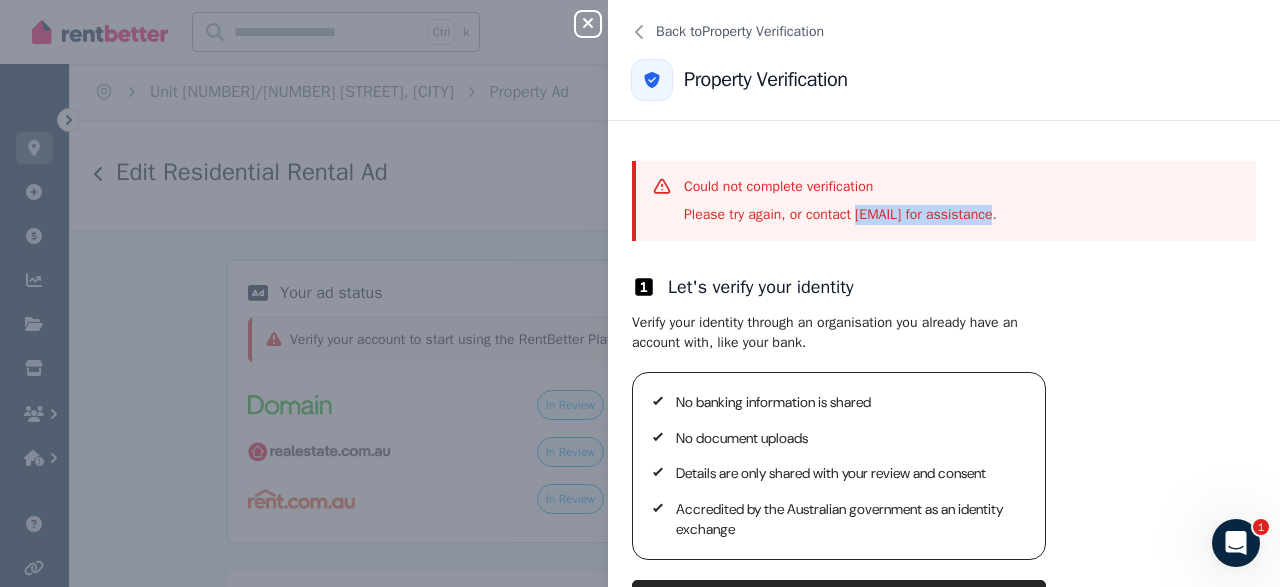 drag, startPoint x: 999, startPoint y: 214, endPoint x: 853, endPoint y: 217, distance: 146.03082 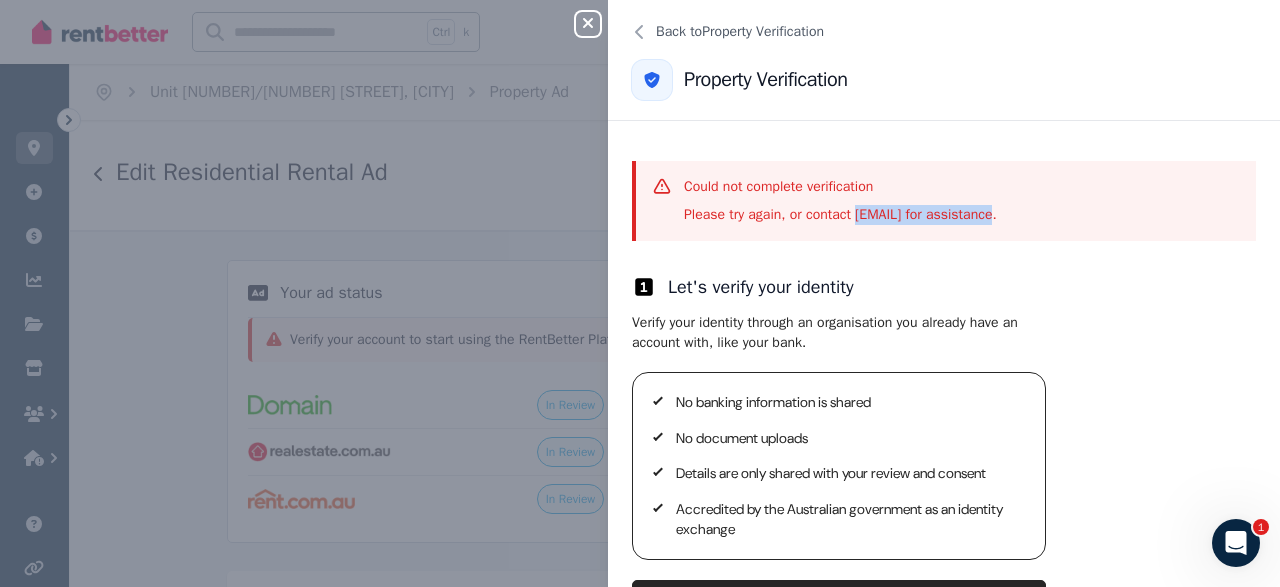 click on "Please try again, or contact [EMAIL] for assistance." at bounding box center [840, 215] 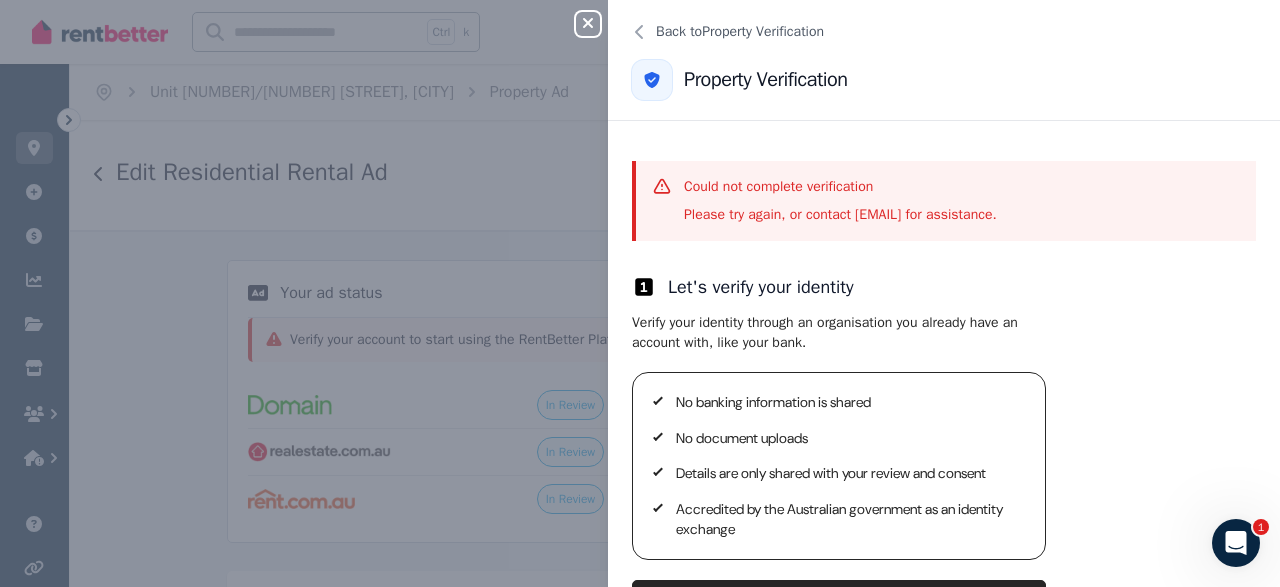click 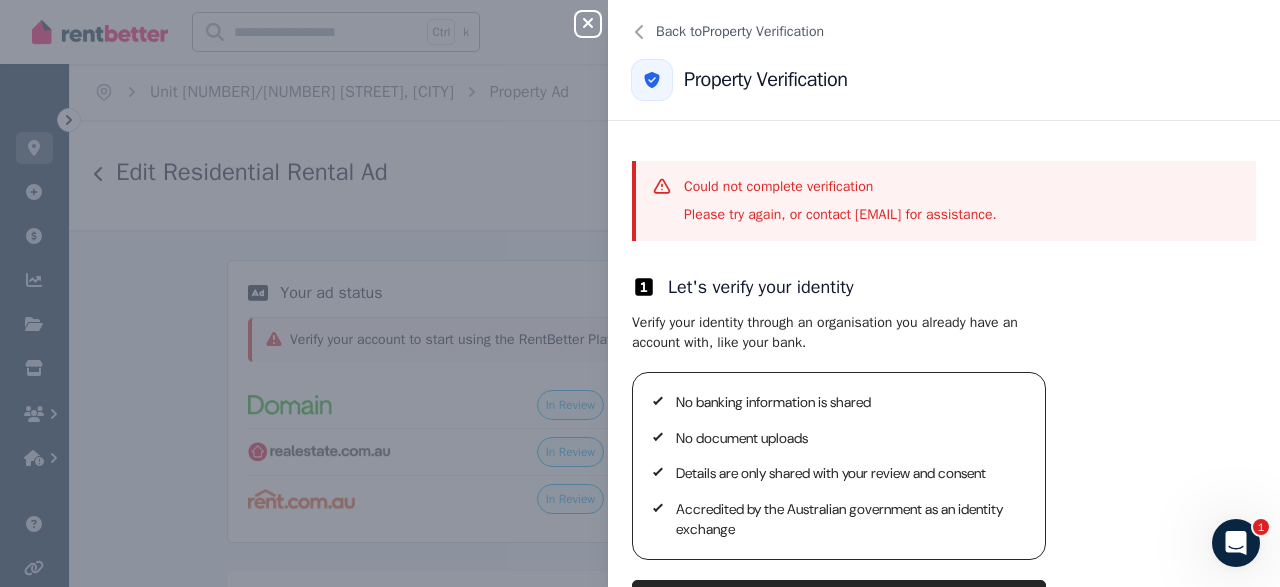 click 